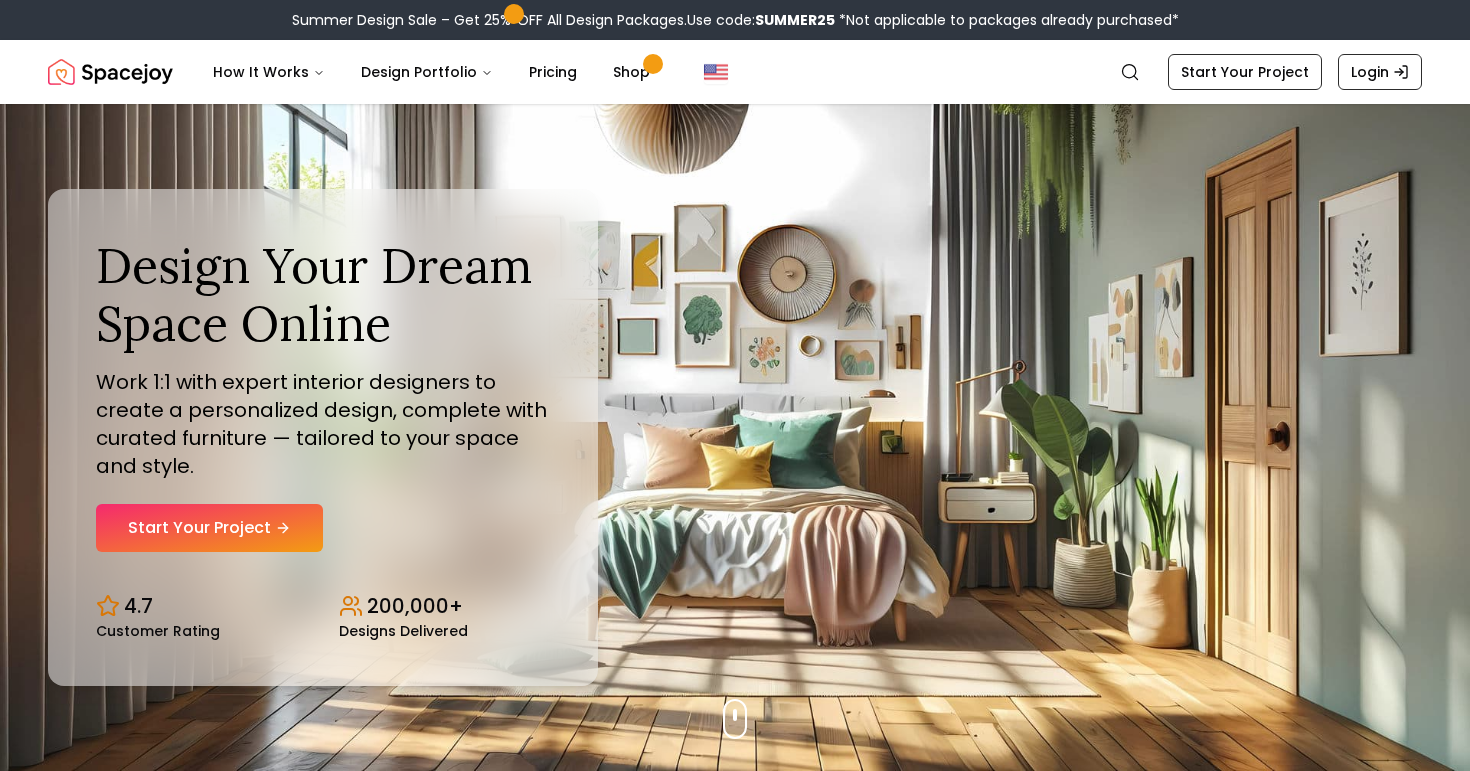 scroll, scrollTop: 0, scrollLeft: 0, axis: both 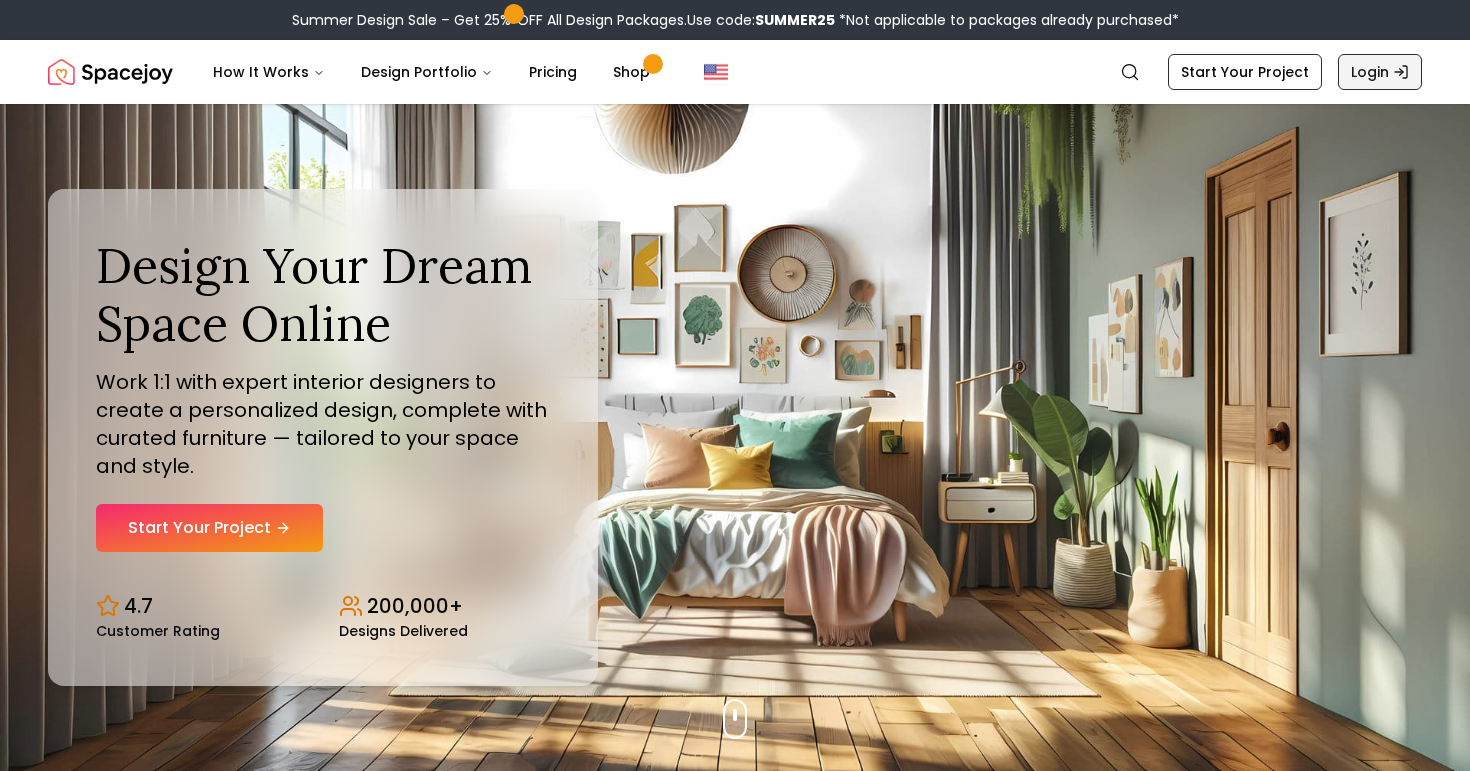 click on "Login" at bounding box center [1380, 72] 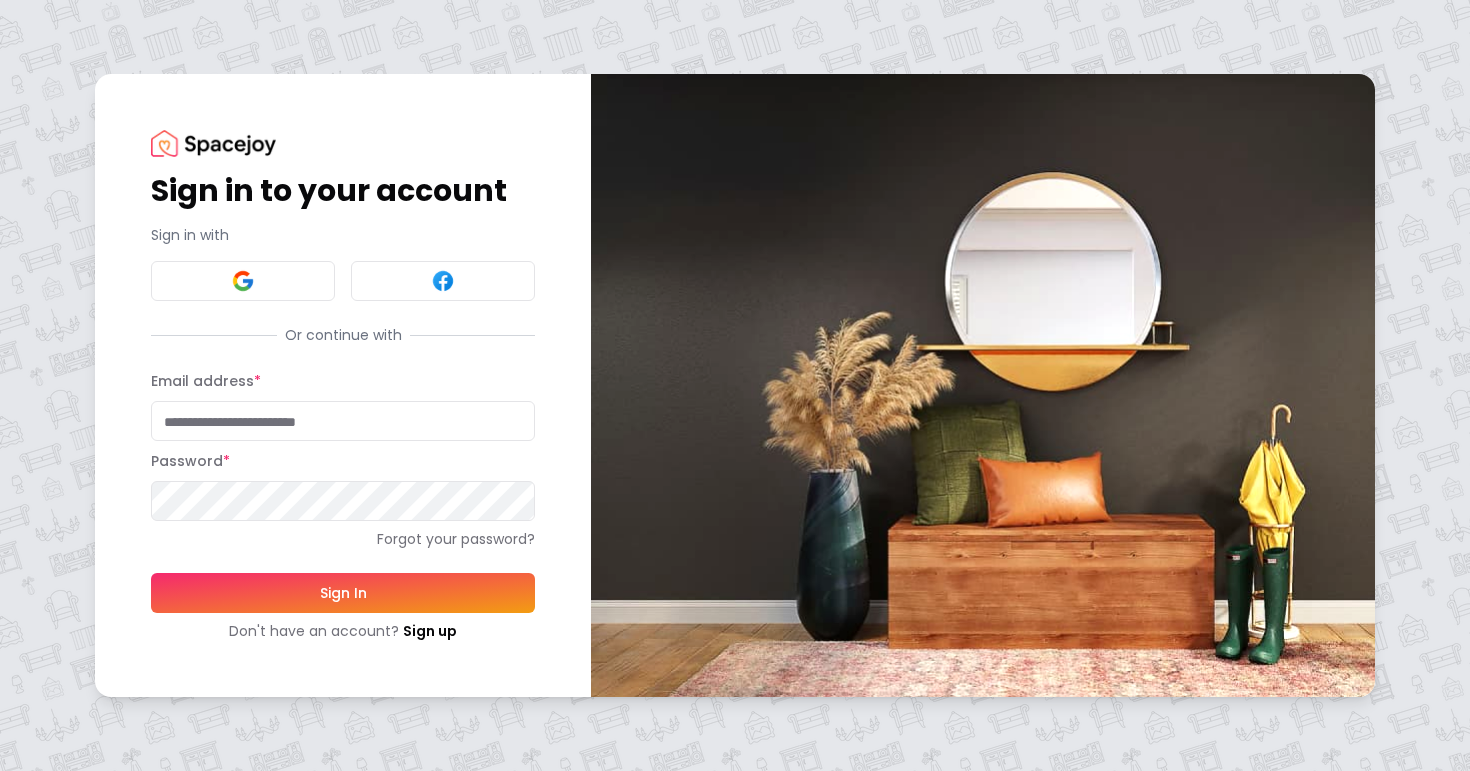 click on "Email address  *" at bounding box center (343, 421) 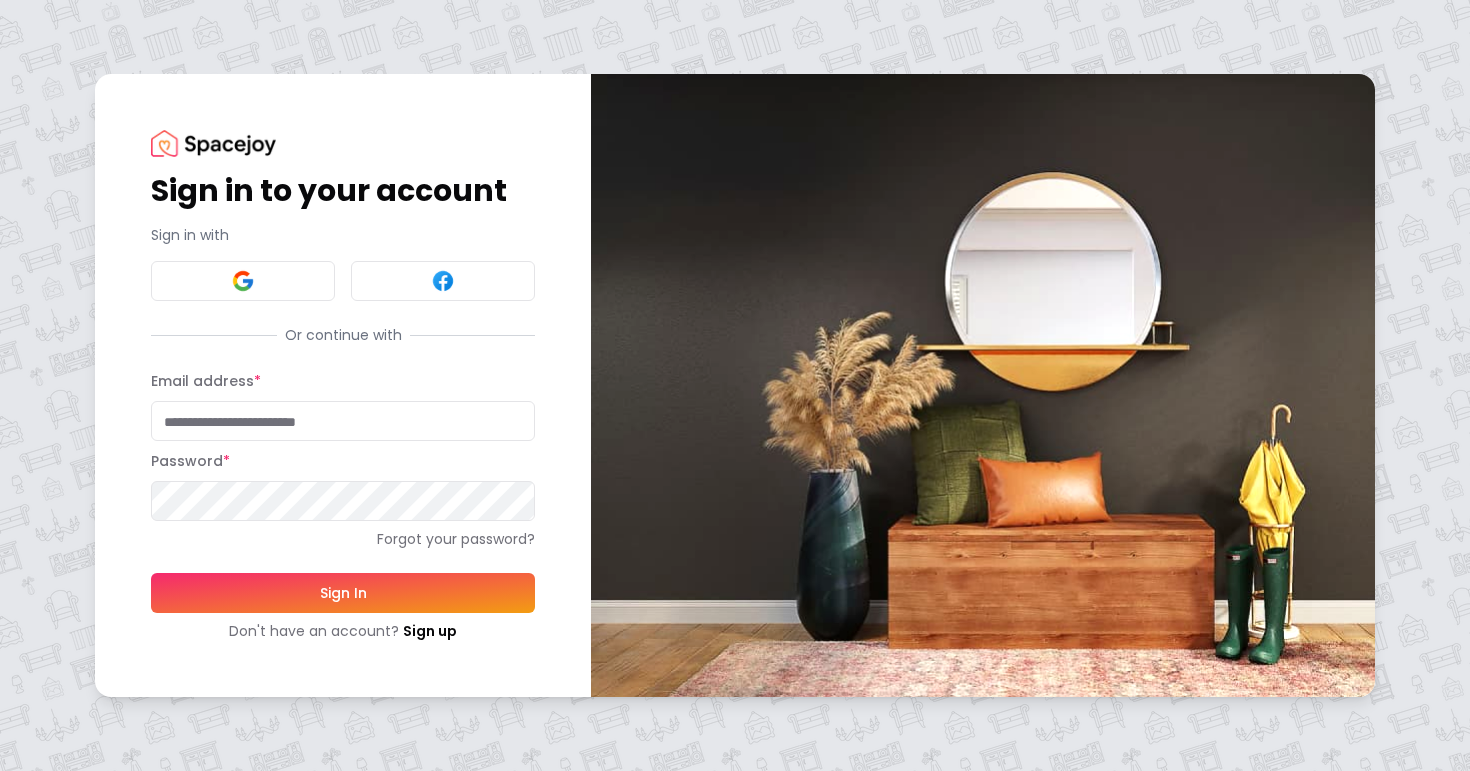 click on "Sign In" at bounding box center [343, 593] 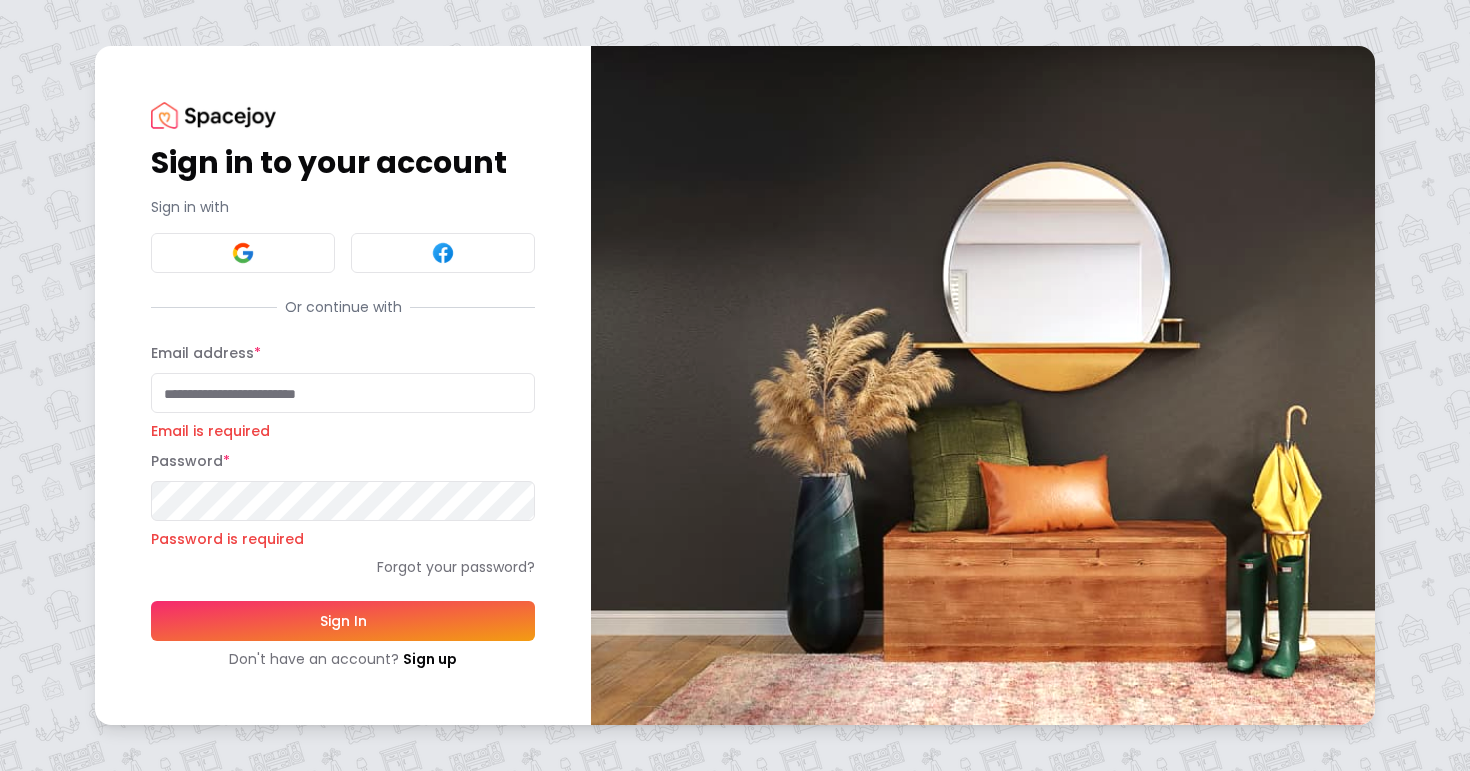 click on "Email address  *" at bounding box center [343, 393] 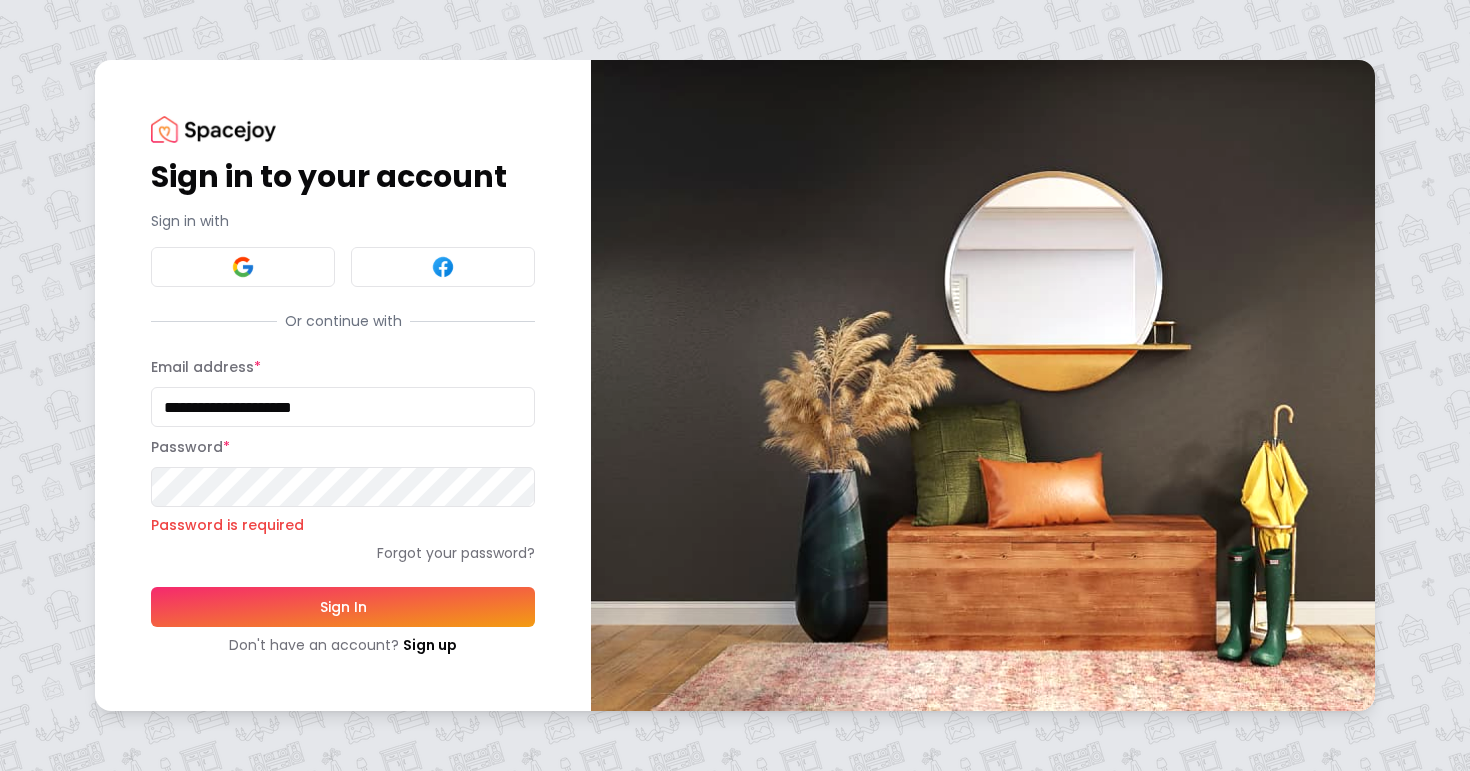 type on "**********" 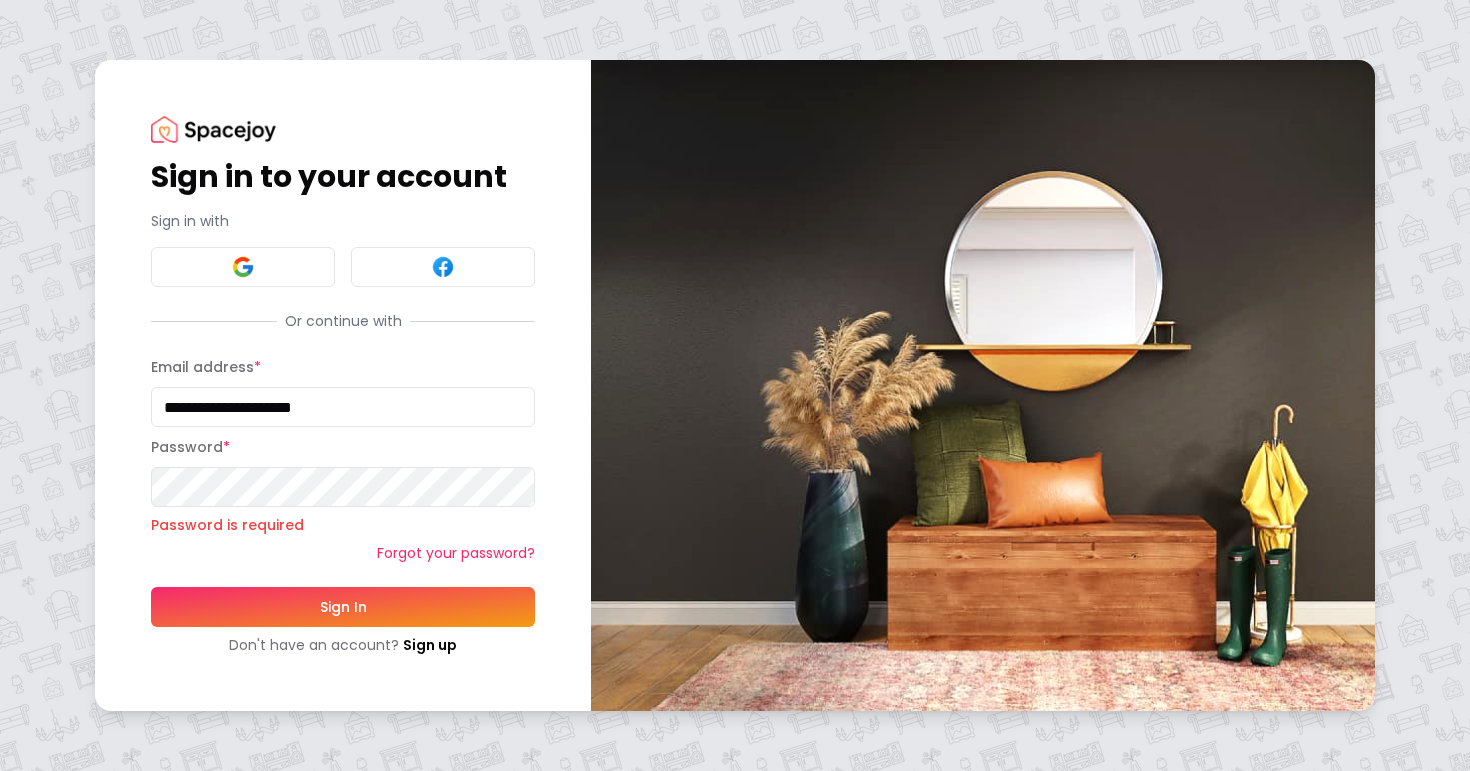click on "Forgot your password?" at bounding box center [343, 553] 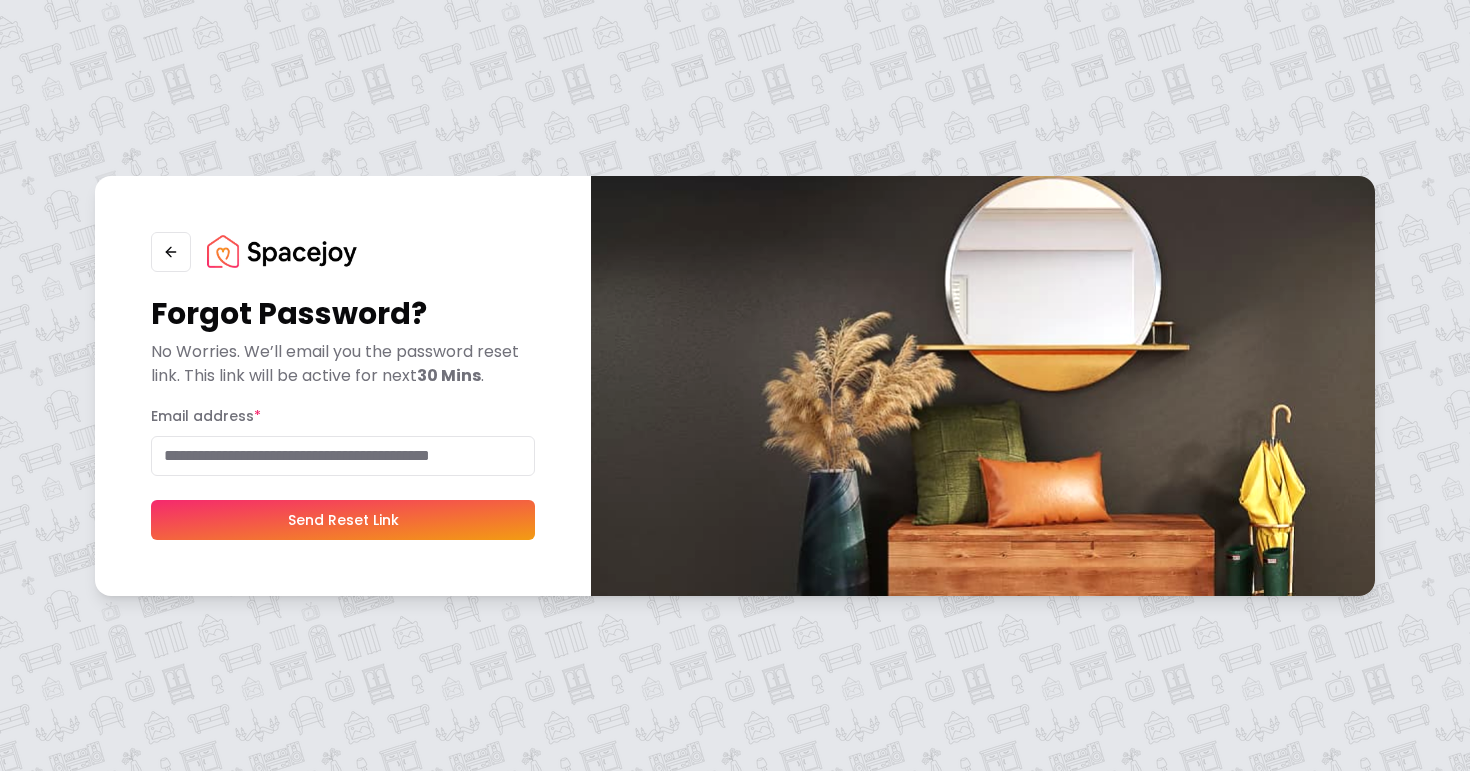 click on "Email address  *" at bounding box center (343, 456) 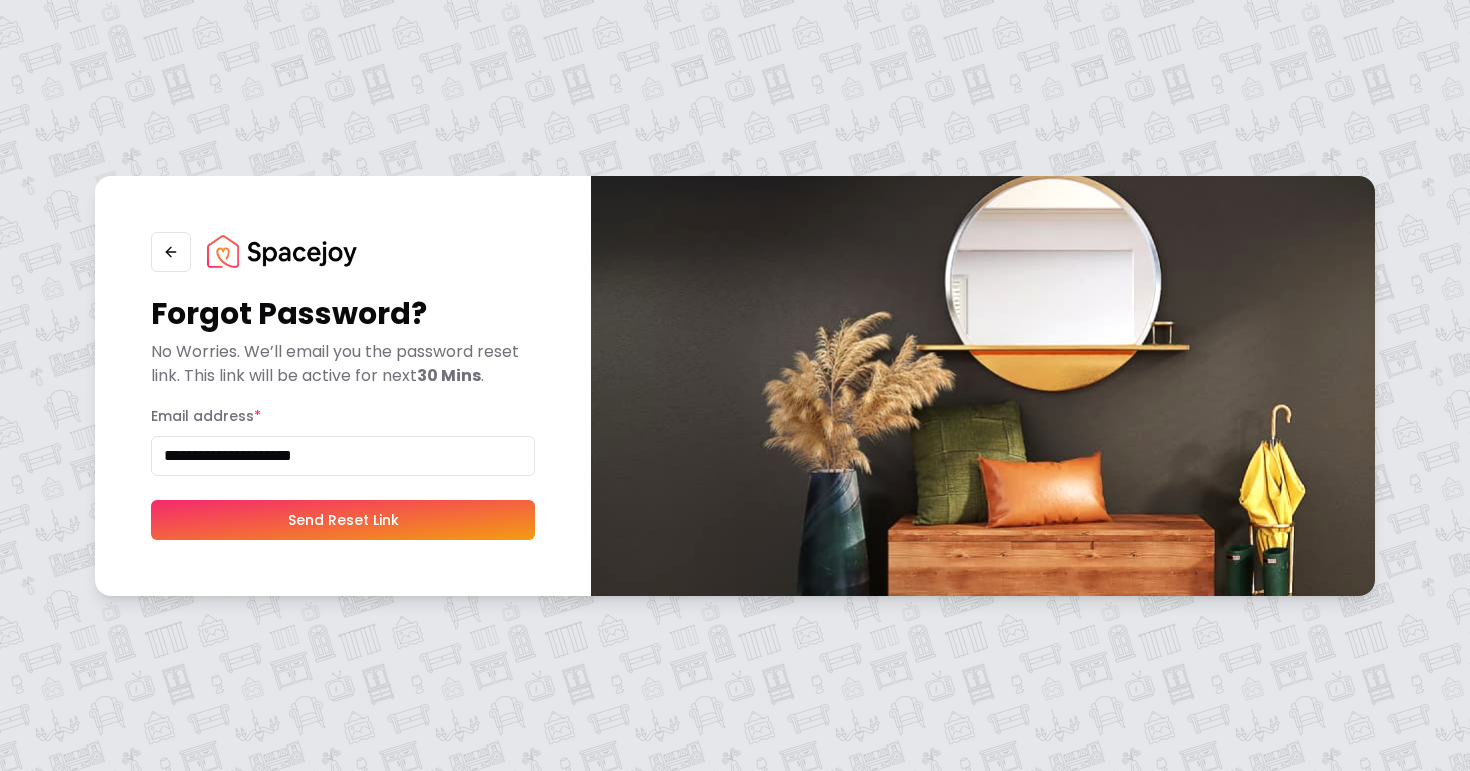 type on "**********" 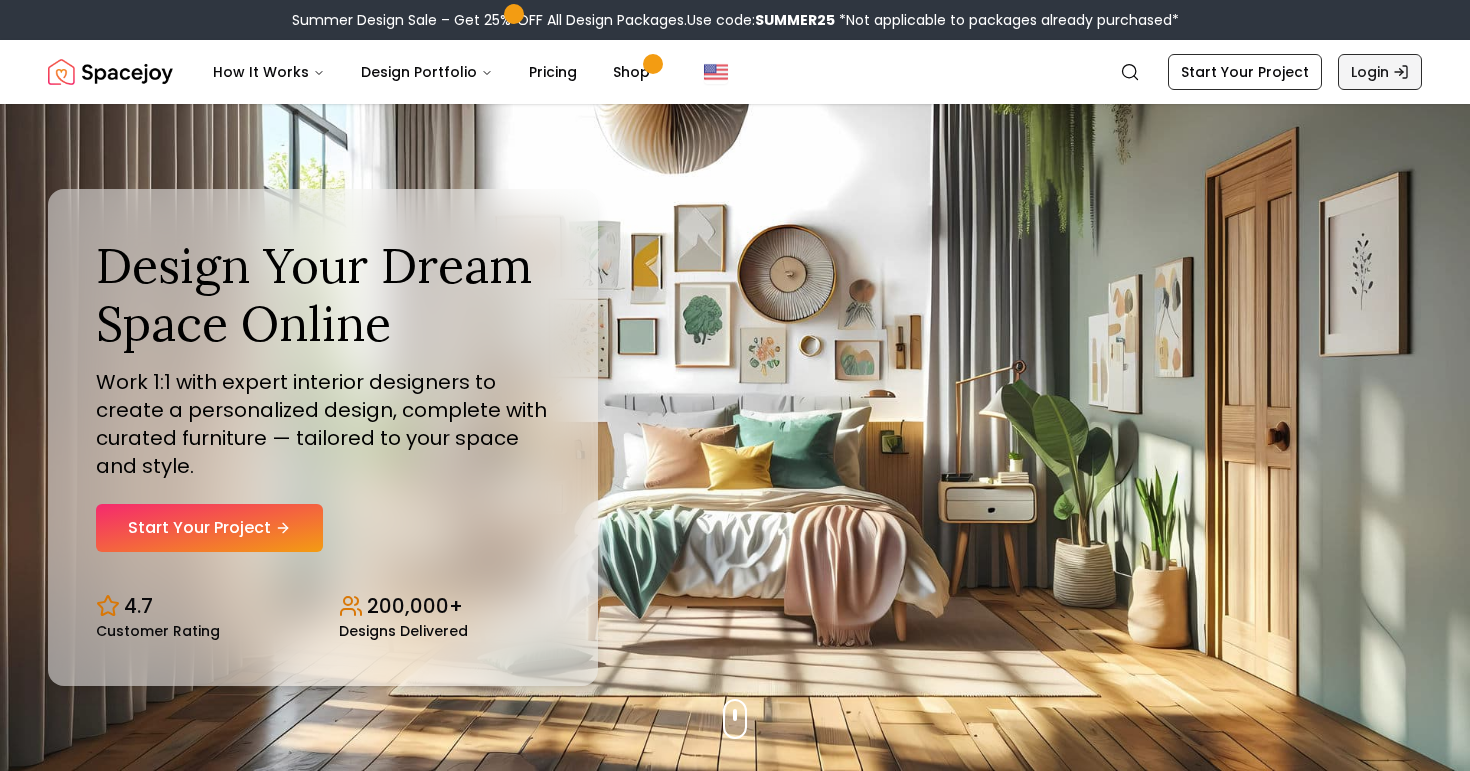 click on "Login" at bounding box center (1380, 72) 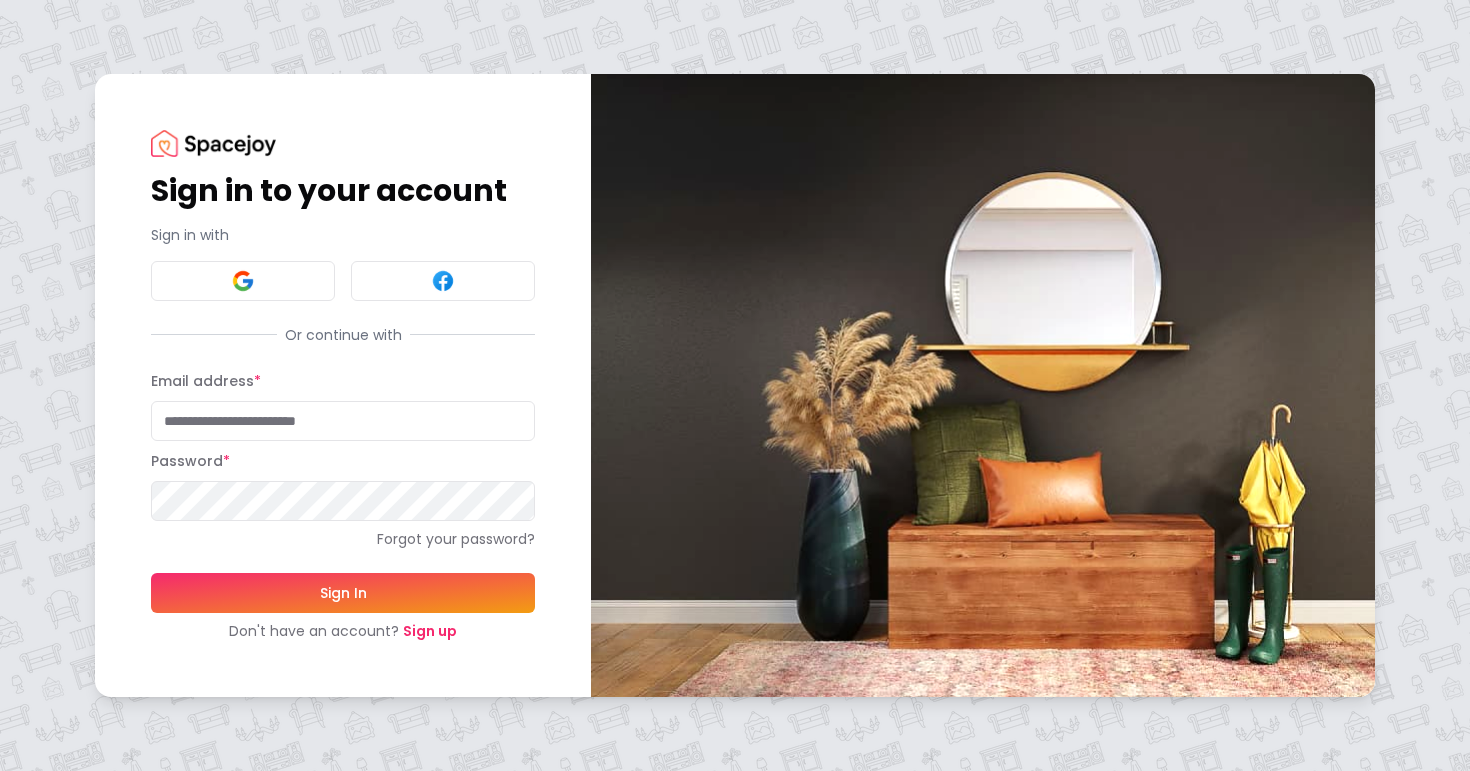 click on "Sign up" at bounding box center [430, 631] 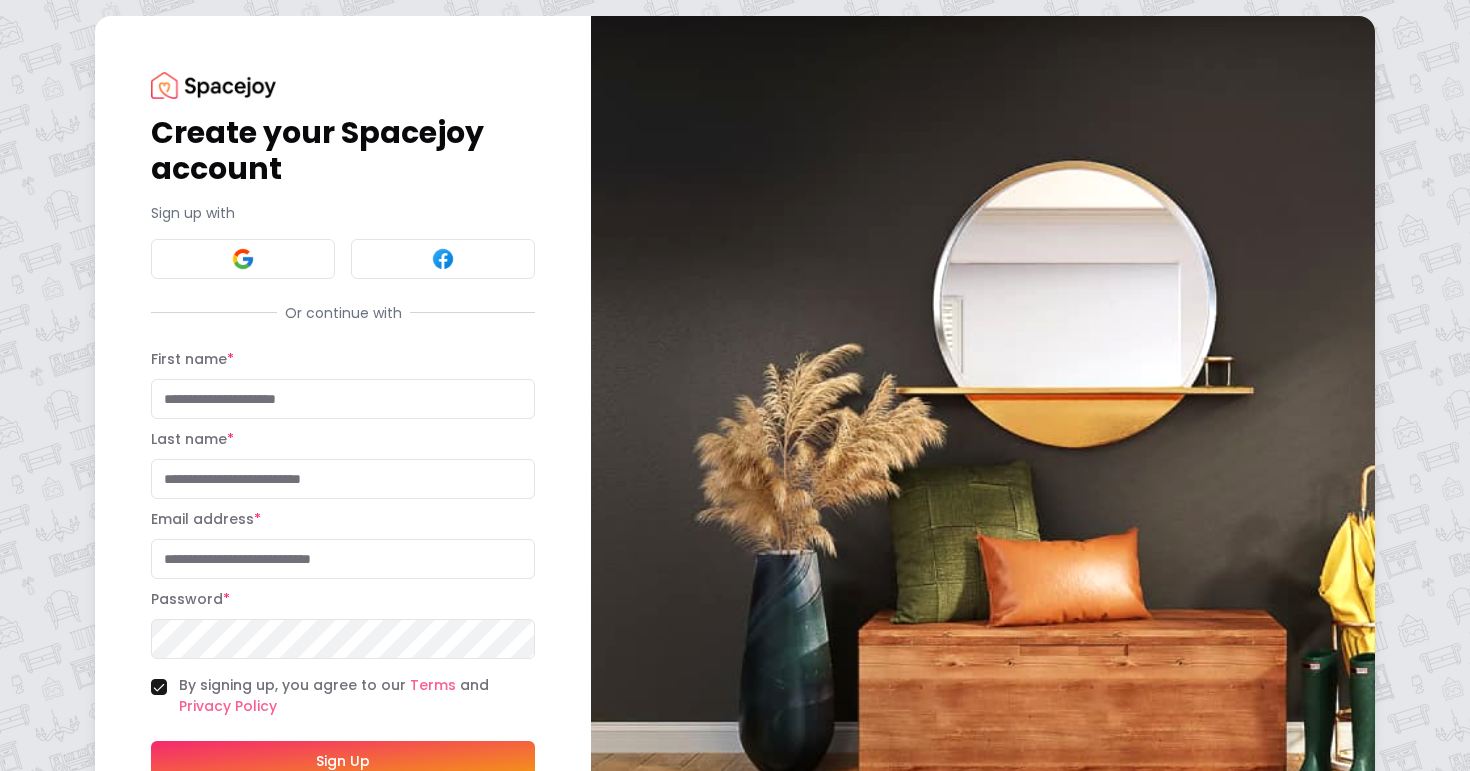 click on "First name  *" at bounding box center (343, 399) 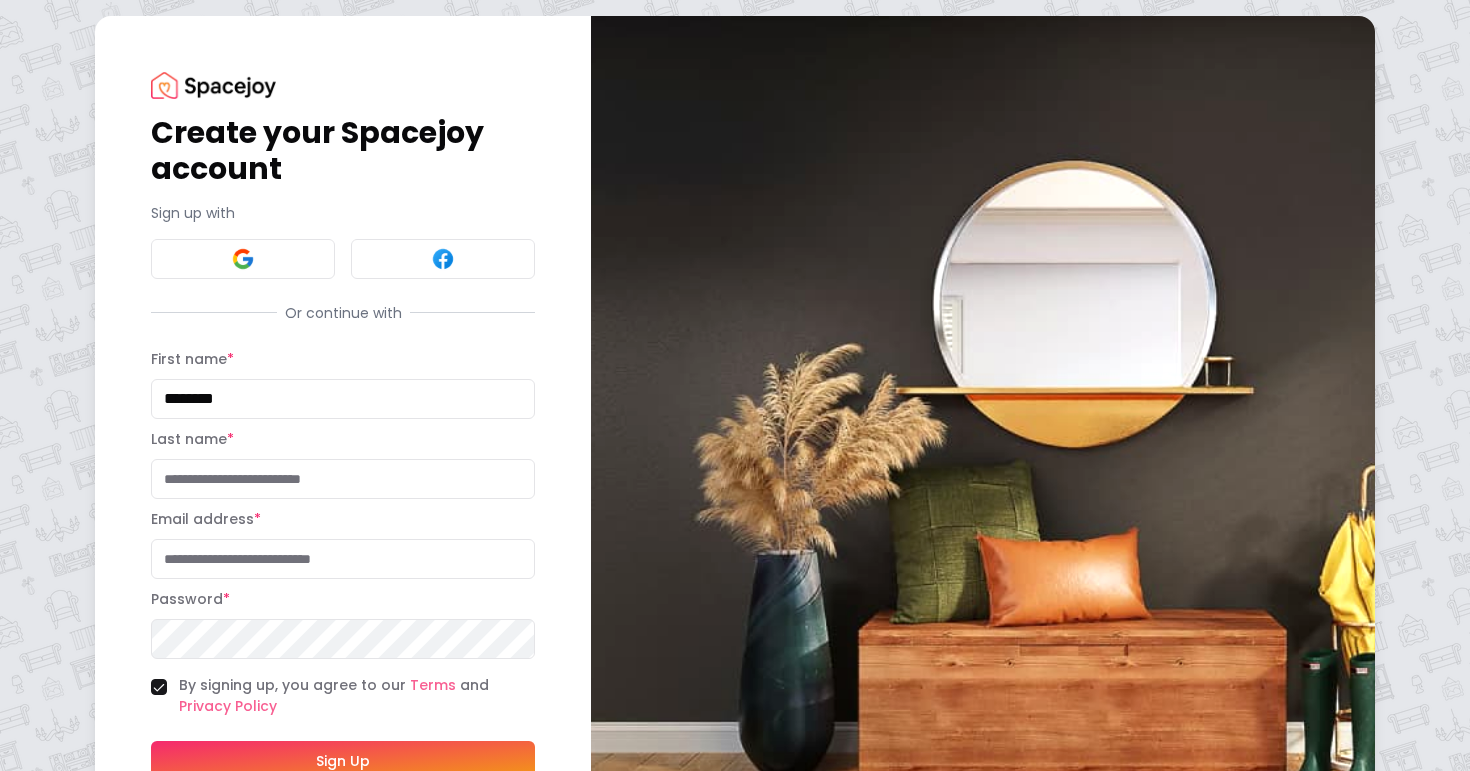 type on "********" 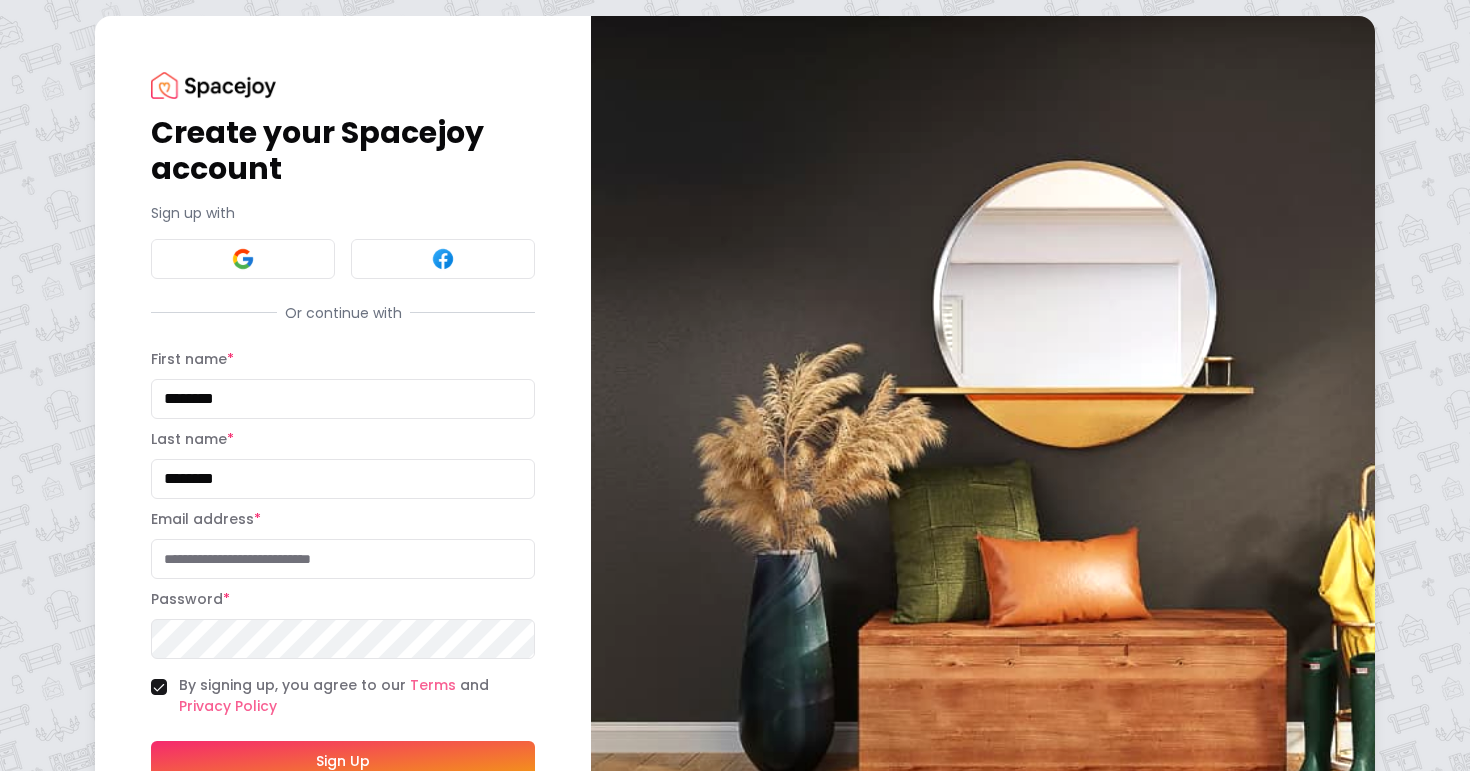 type on "********" 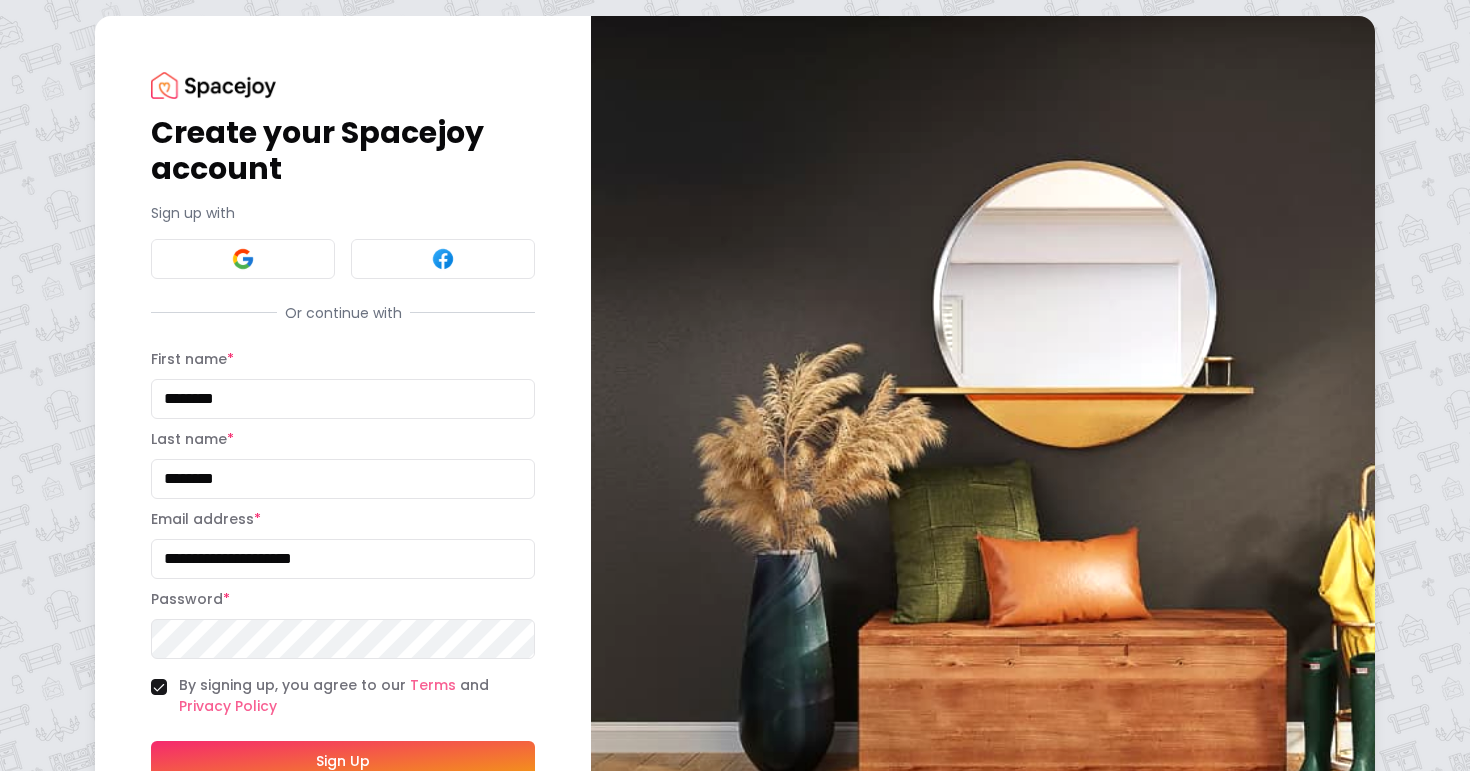 type on "**********" 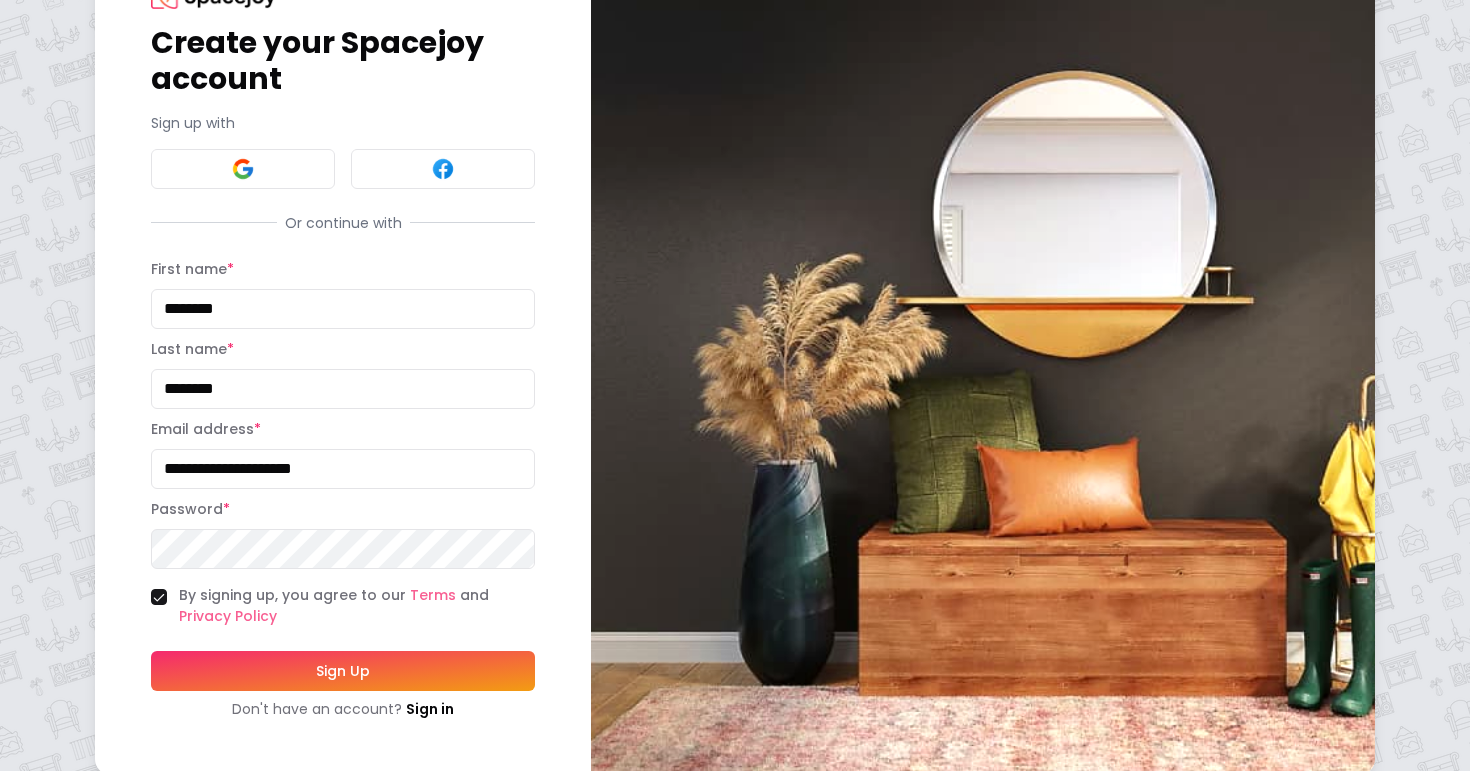 scroll, scrollTop: 105, scrollLeft: 0, axis: vertical 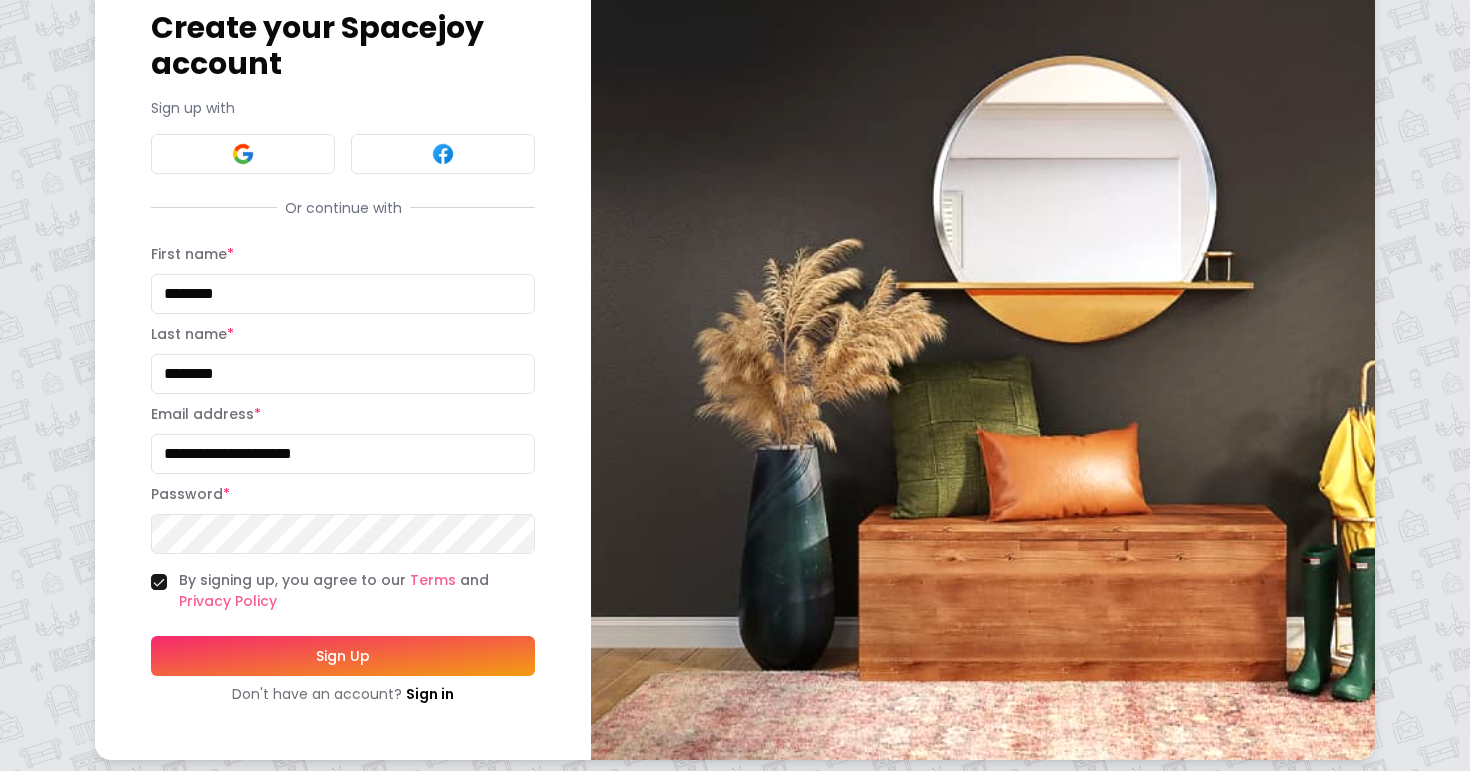click on "Sign Up" at bounding box center [343, 656] 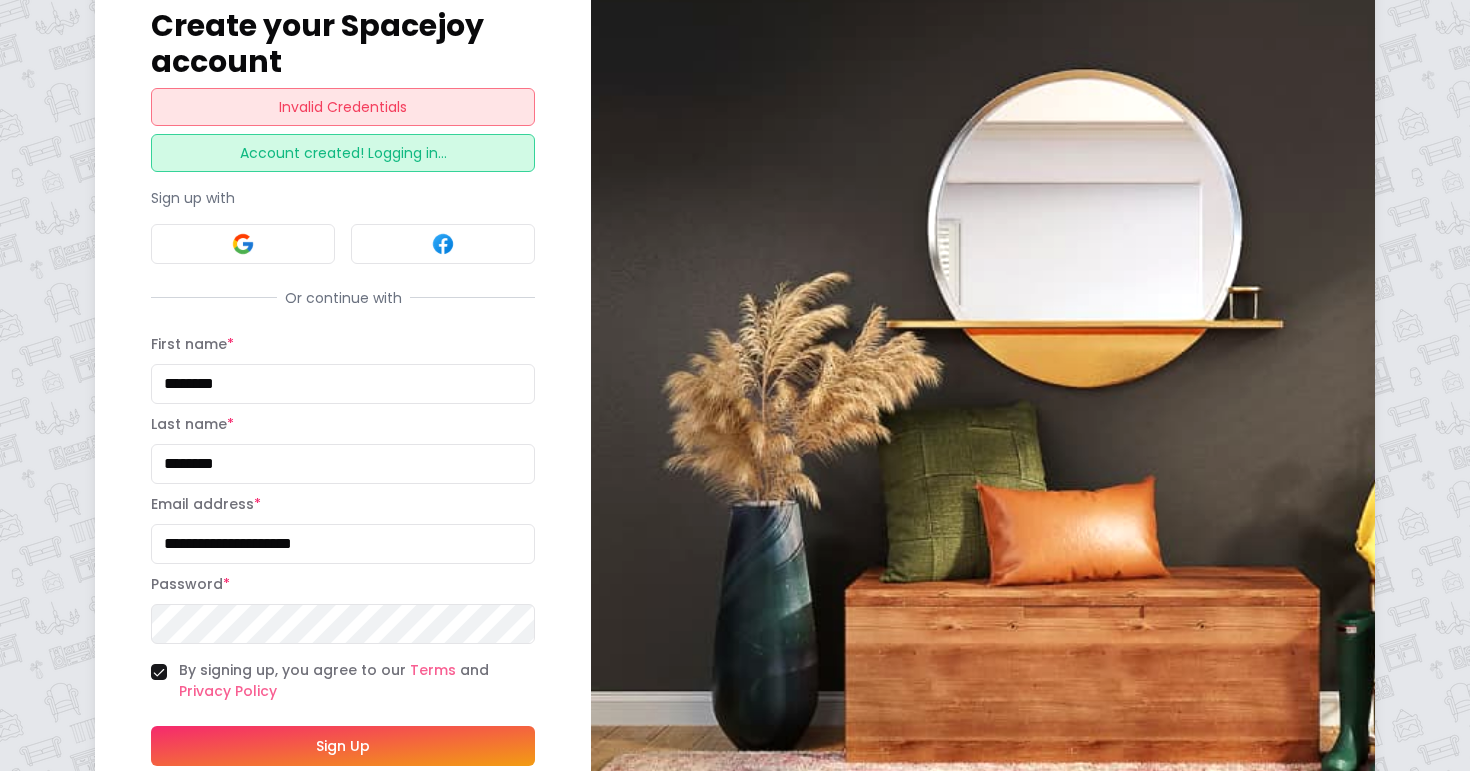 scroll, scrollTop: 202, scrollLeft: 0, axis: vertical 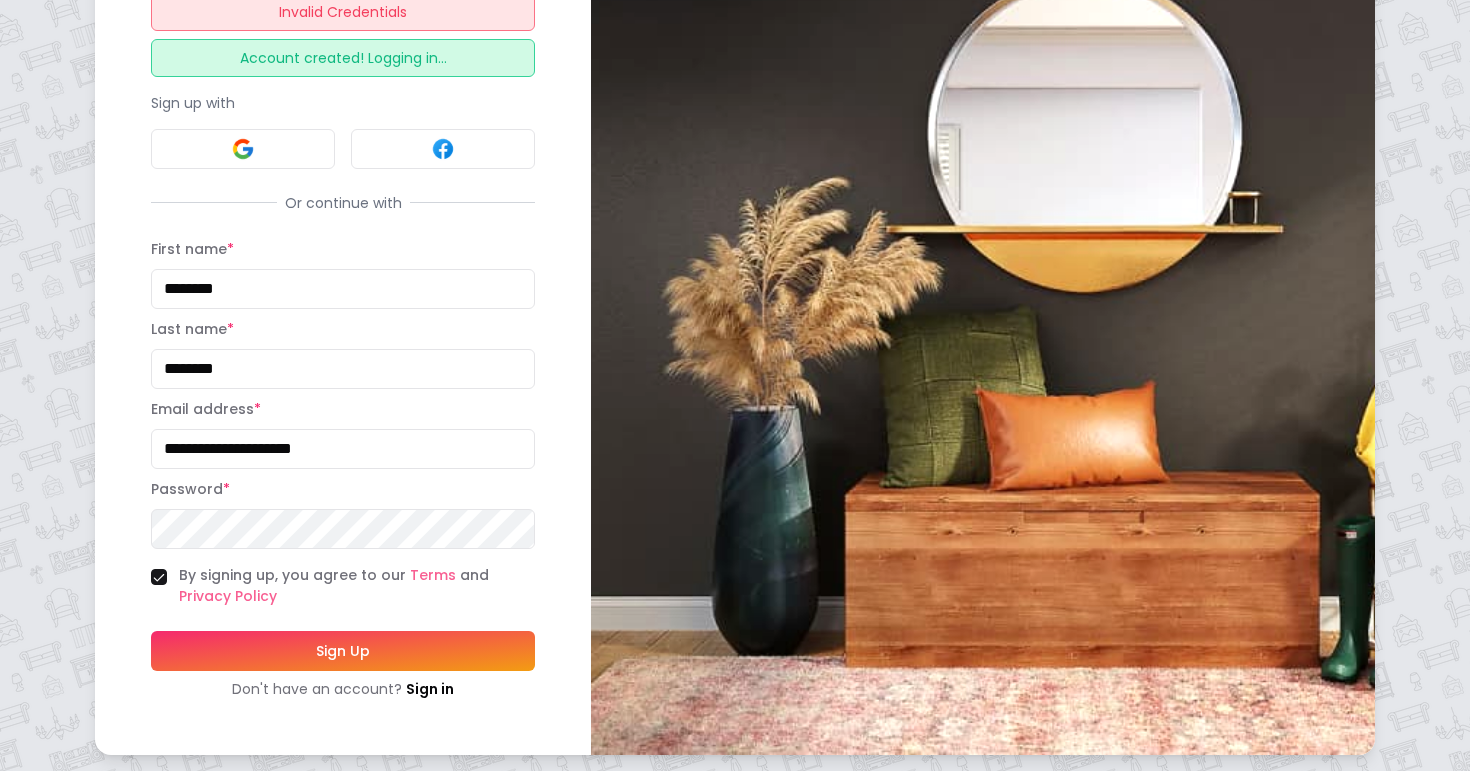 click on "**********" at bounding box center [343, 284] 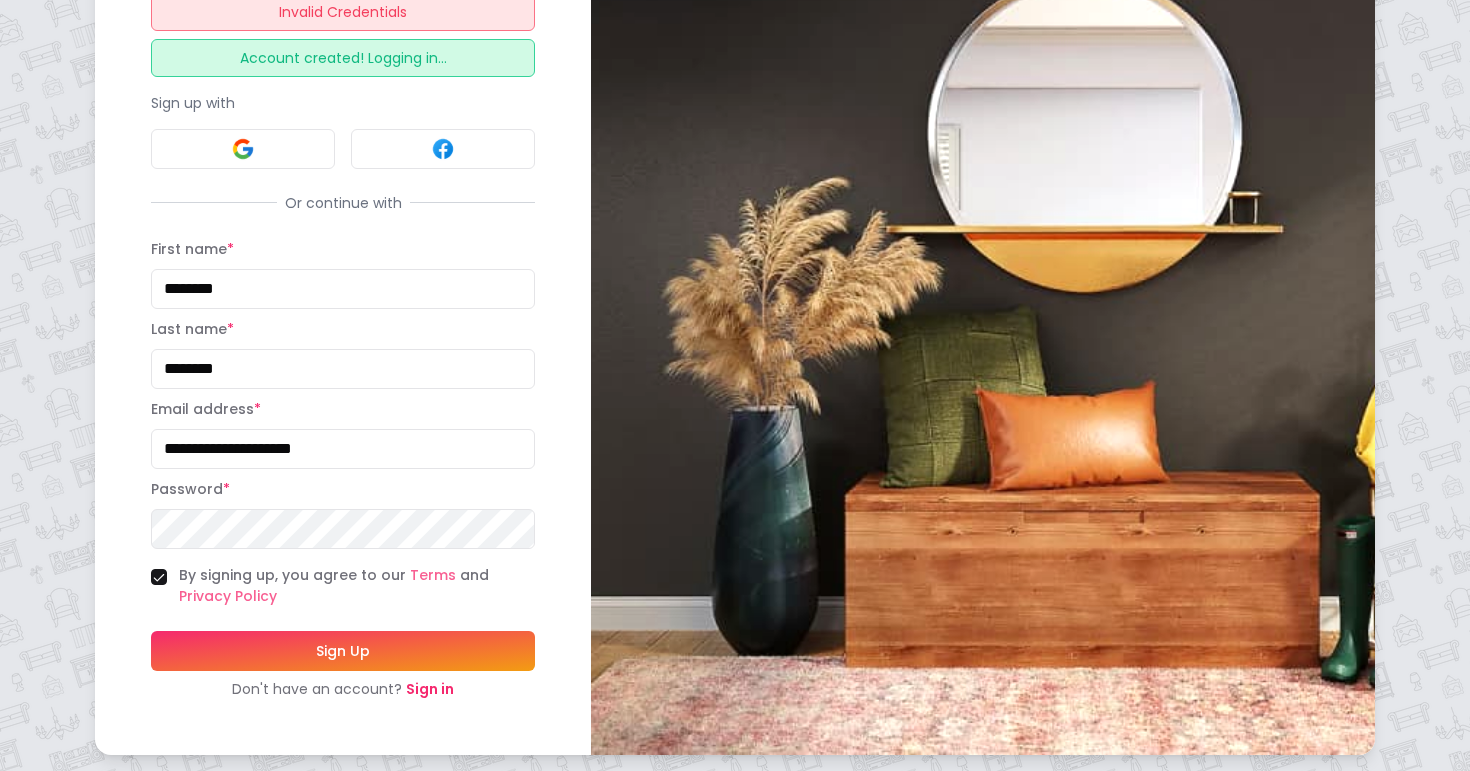 click on "Sign in" at bounding box center (430, 689) 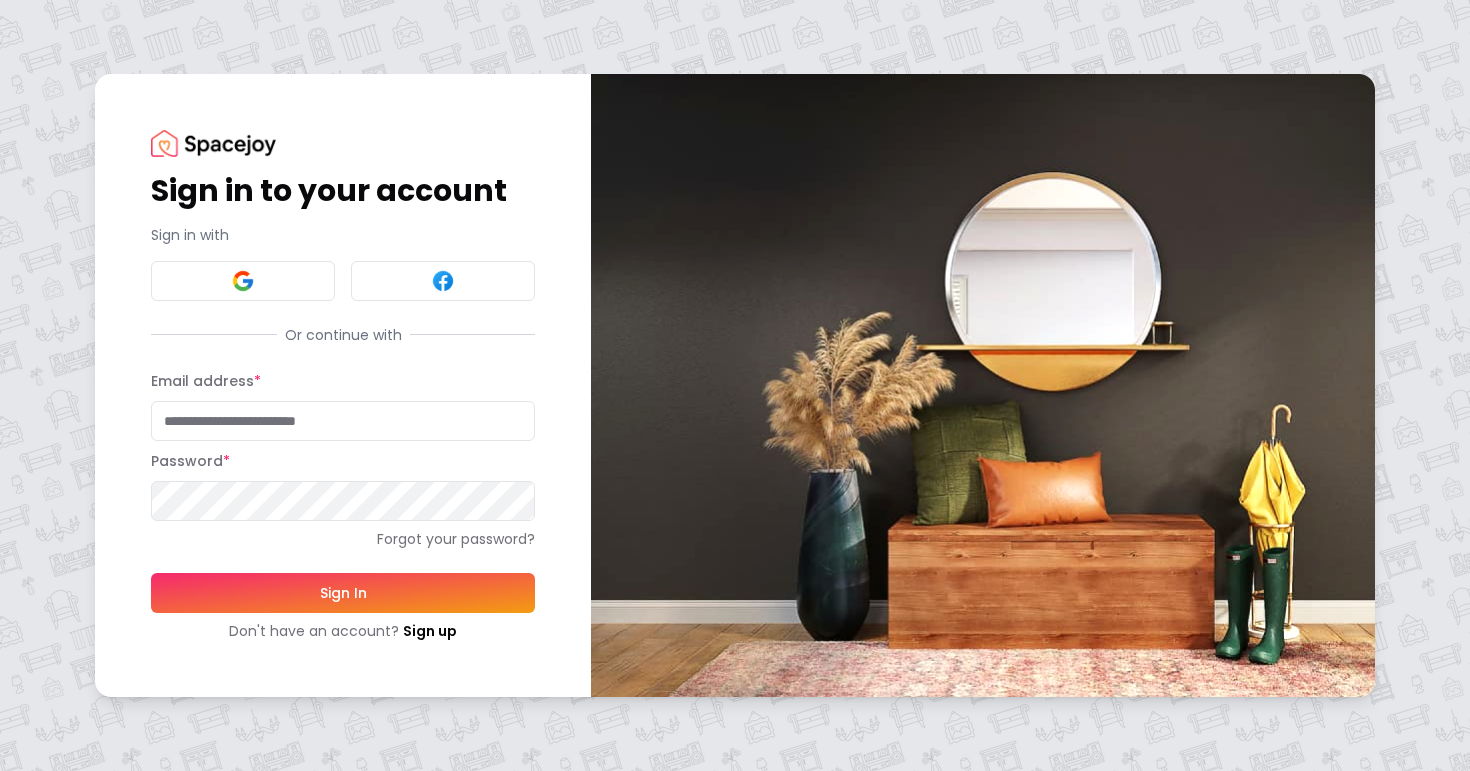 scroll, scrollTop: 0, scrollLeft: 0, axis: both 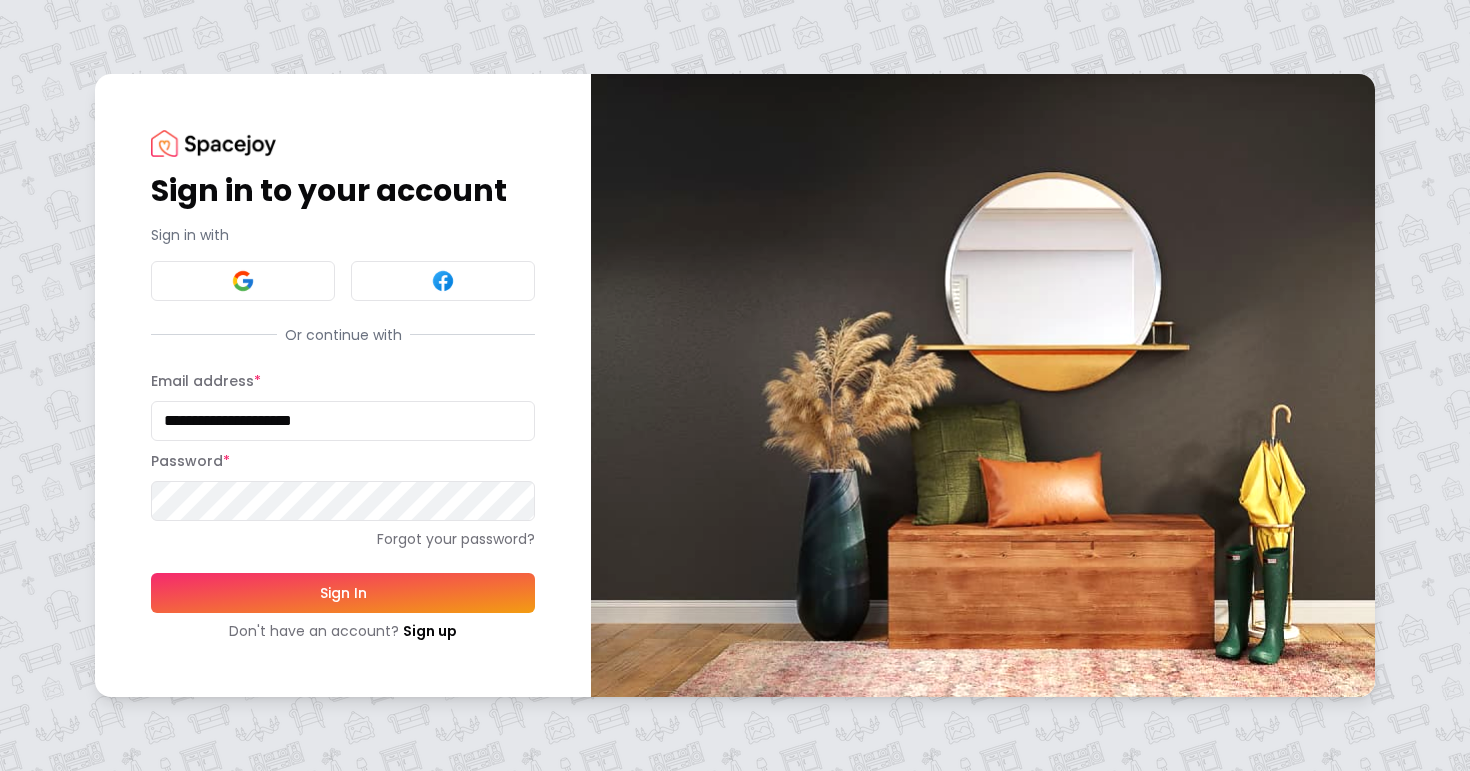type on "**********" 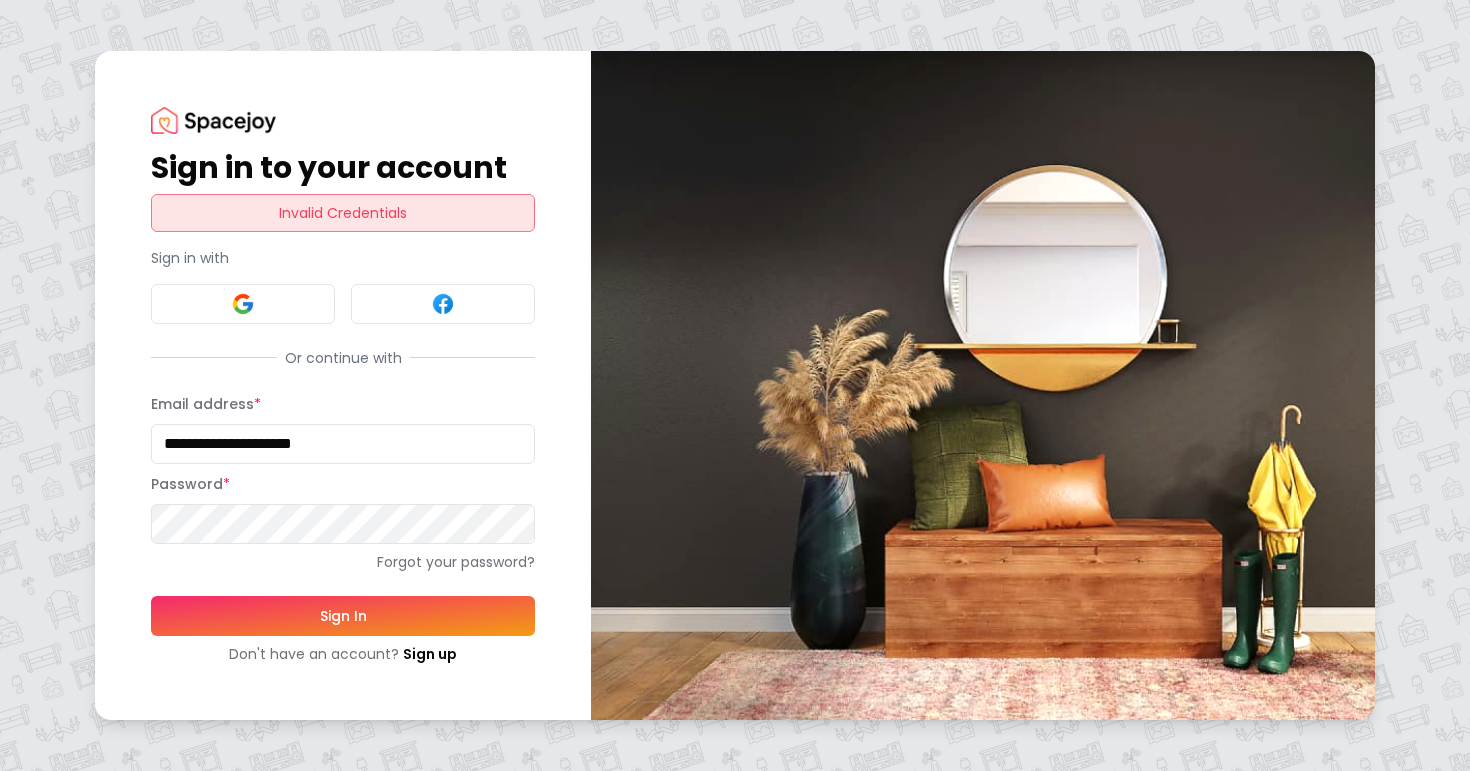 click on "**********" at bounding box center (735, 385) 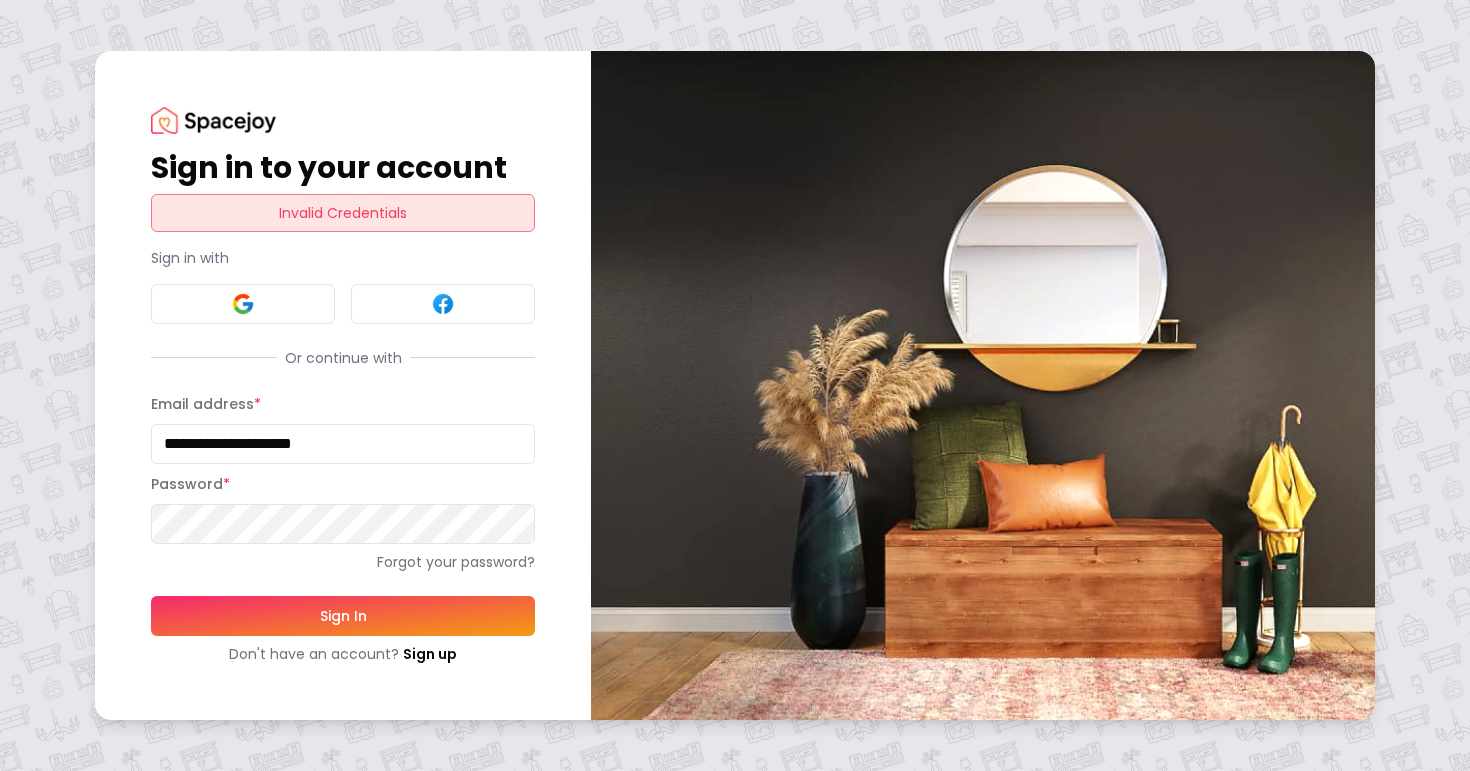 click on "Sign In" at bounding box center (343, 616) 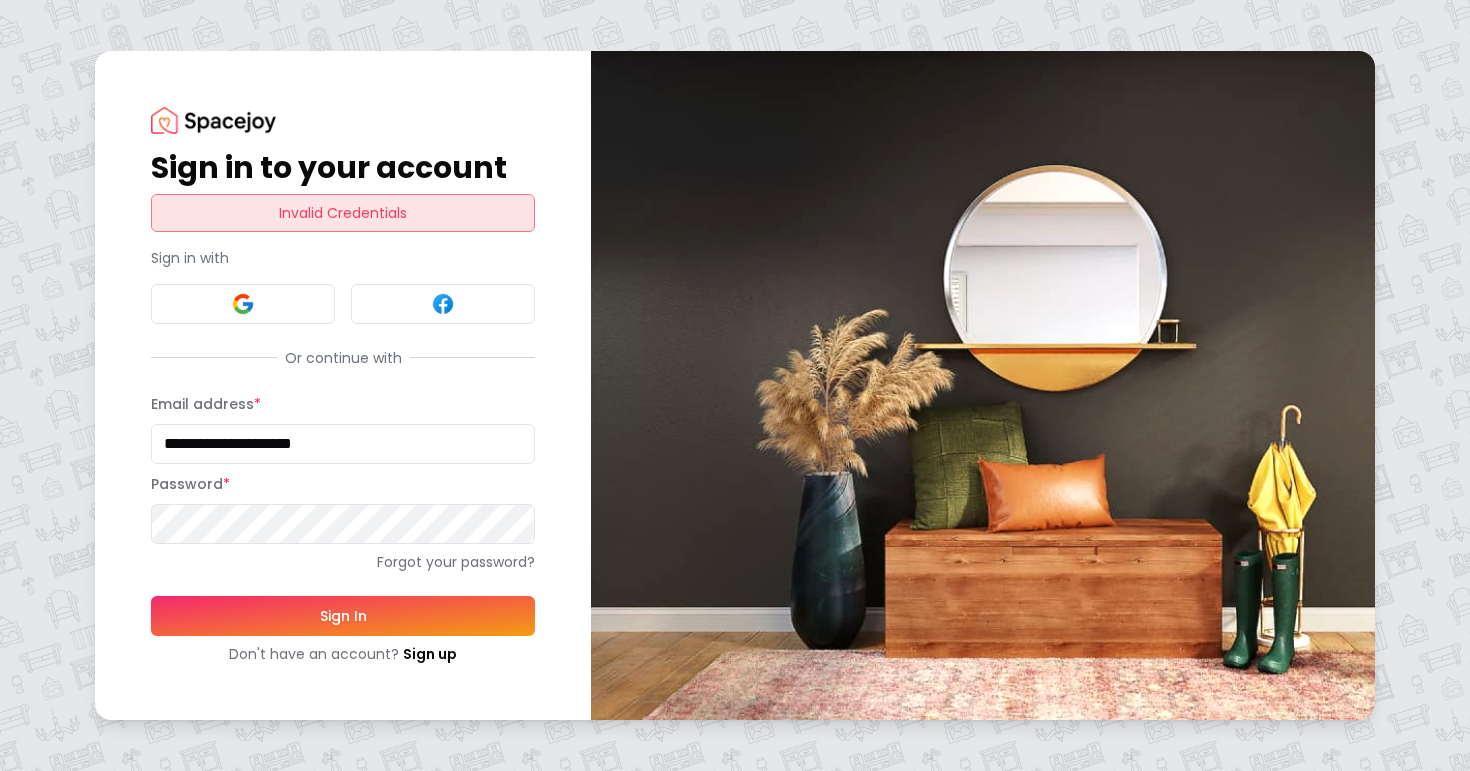 click on "**********" at bounding box center (343, 385) 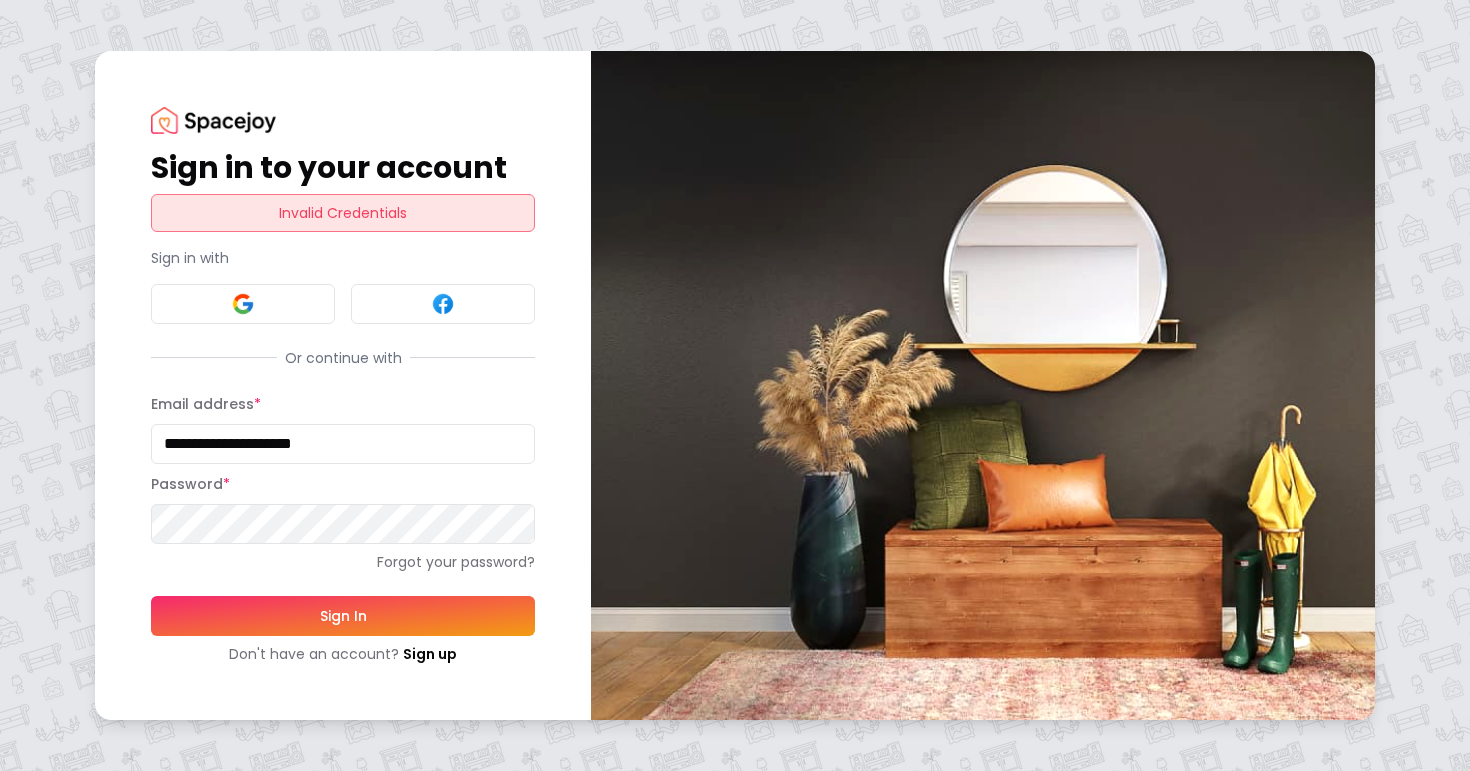 click on "Sign In" at bounding box center [343, 616] 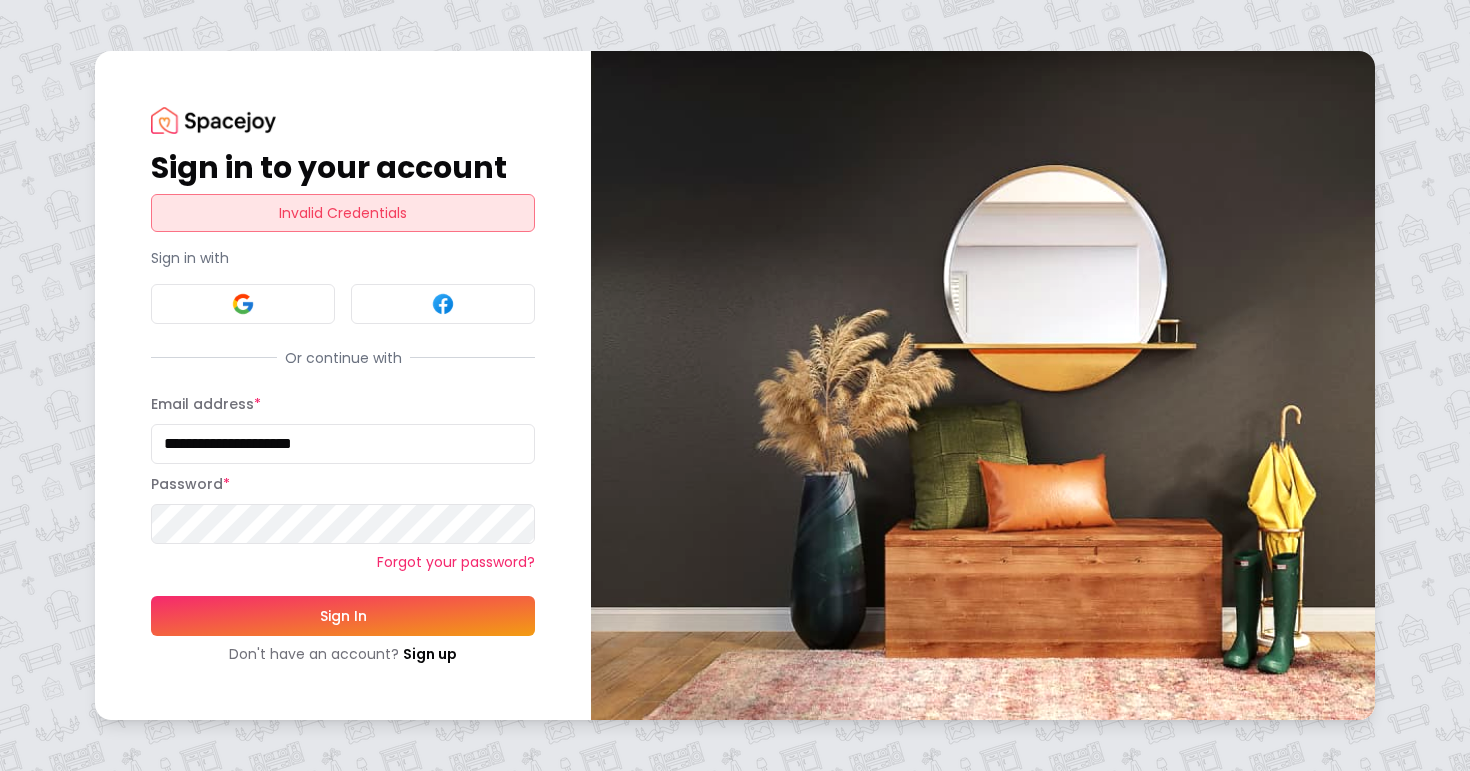 click on "Forgot your password?" at bounding box center [343, 562] 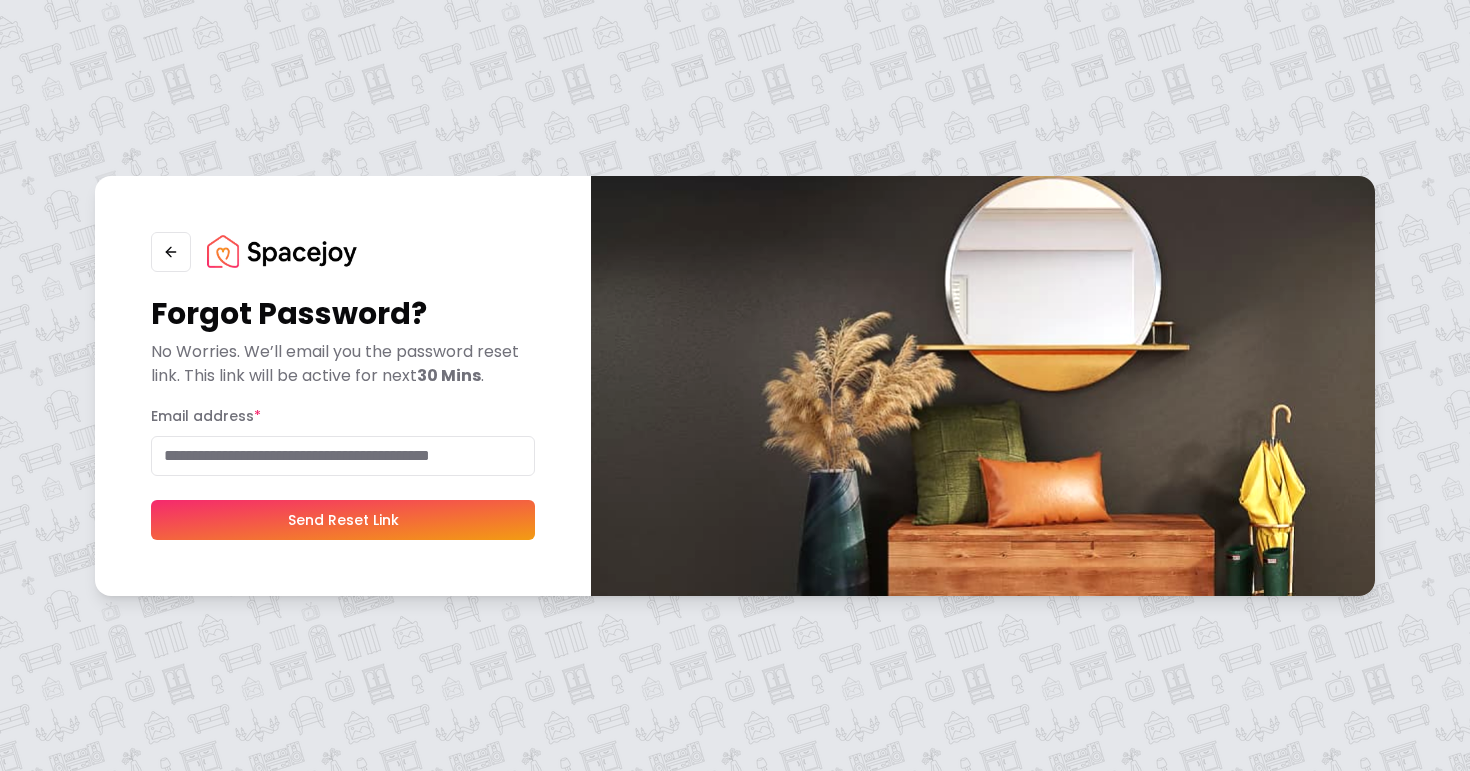 click on "Email address  *" at bounding box center (343, 456) 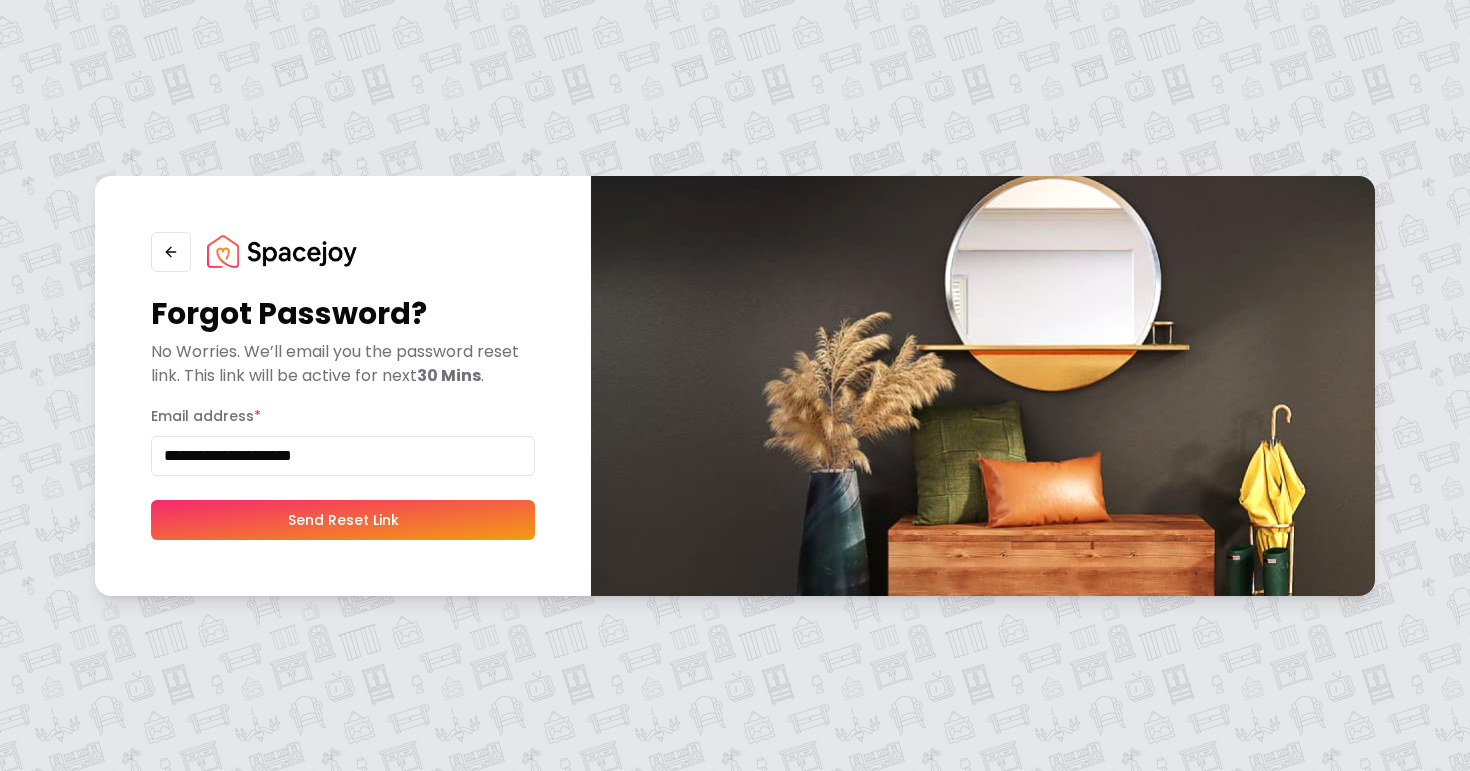 type on "**********" 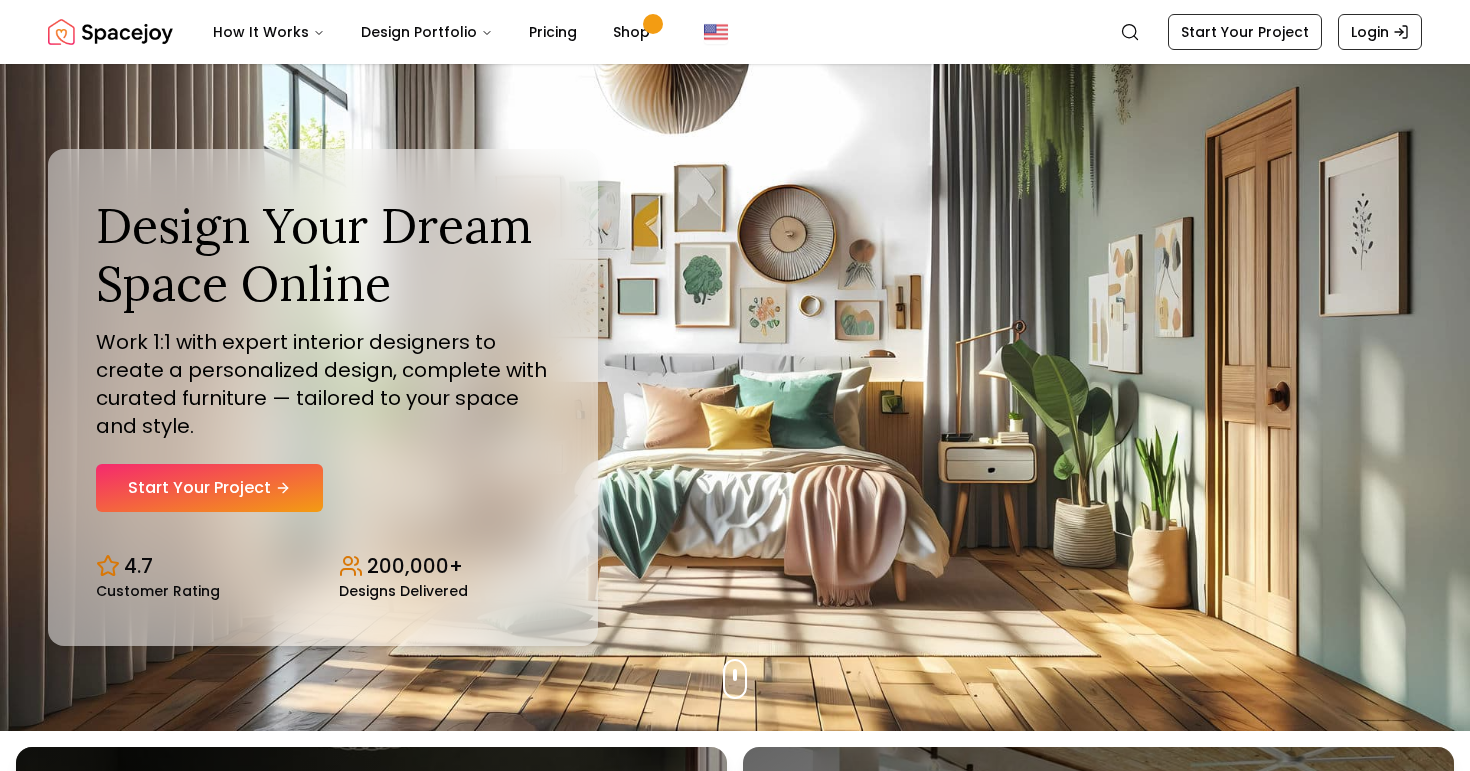 scroll, scrollTop: 0, scrollLeft: 0, axis: both 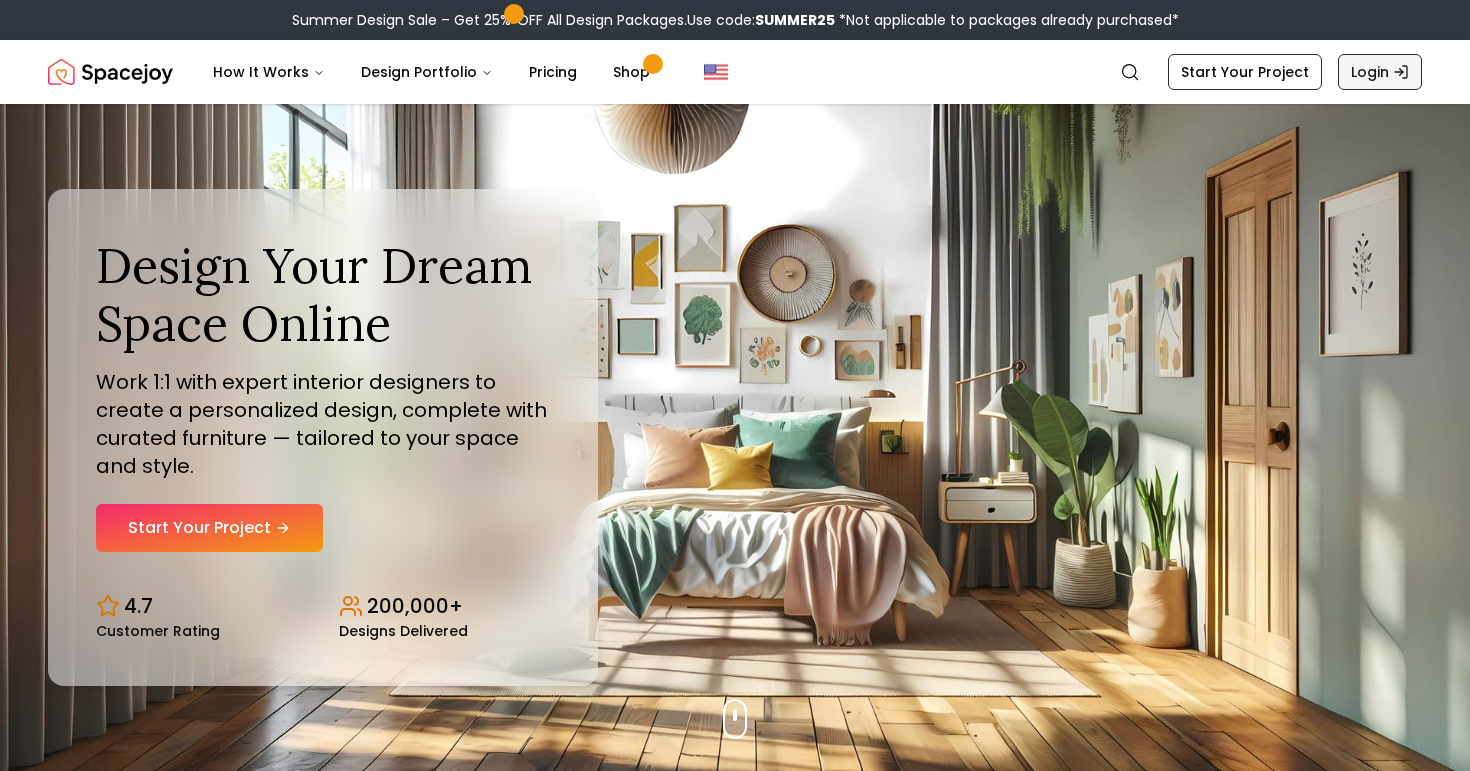 click on "Login" at bounding box center [1380, 72] 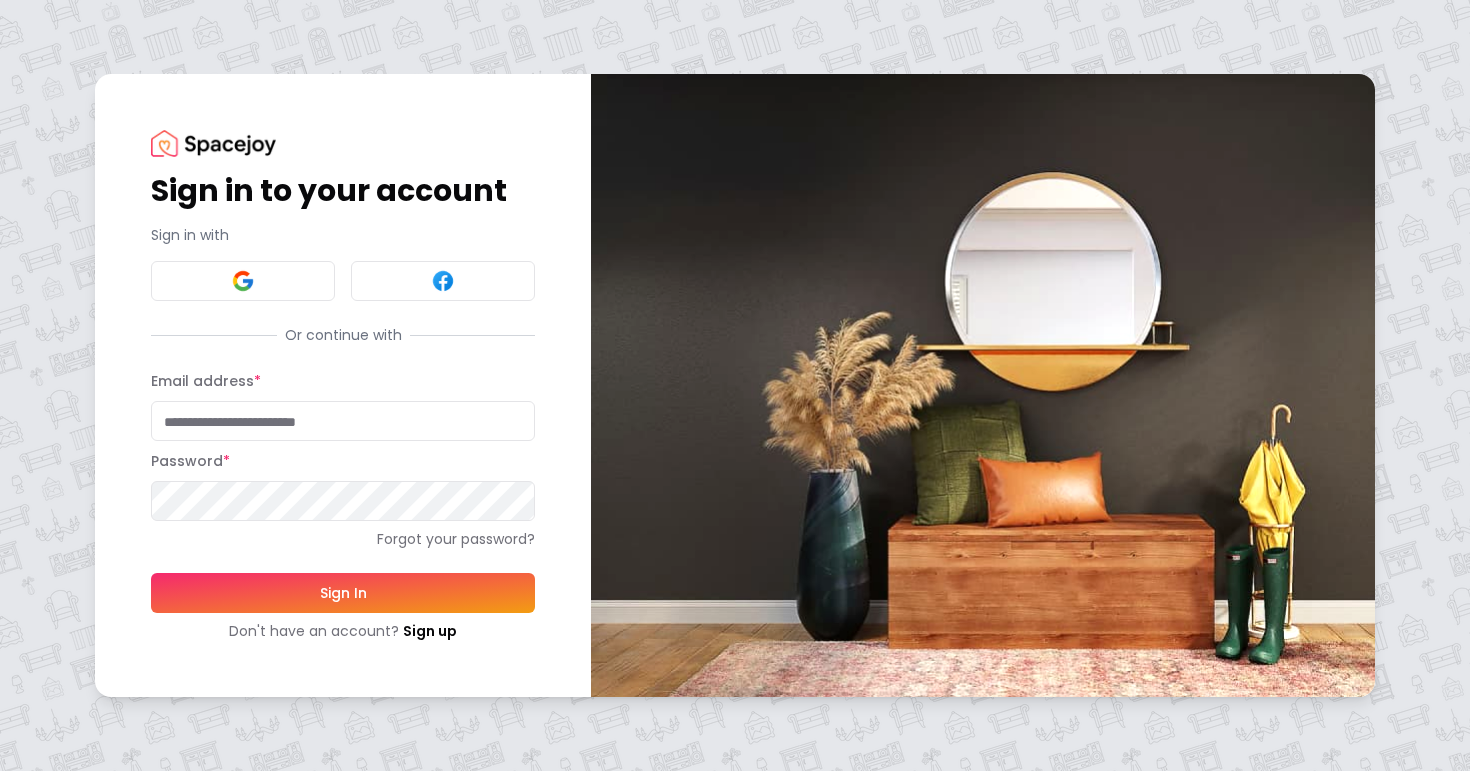 click on "Email address  *" at bounding box center (343, 421) 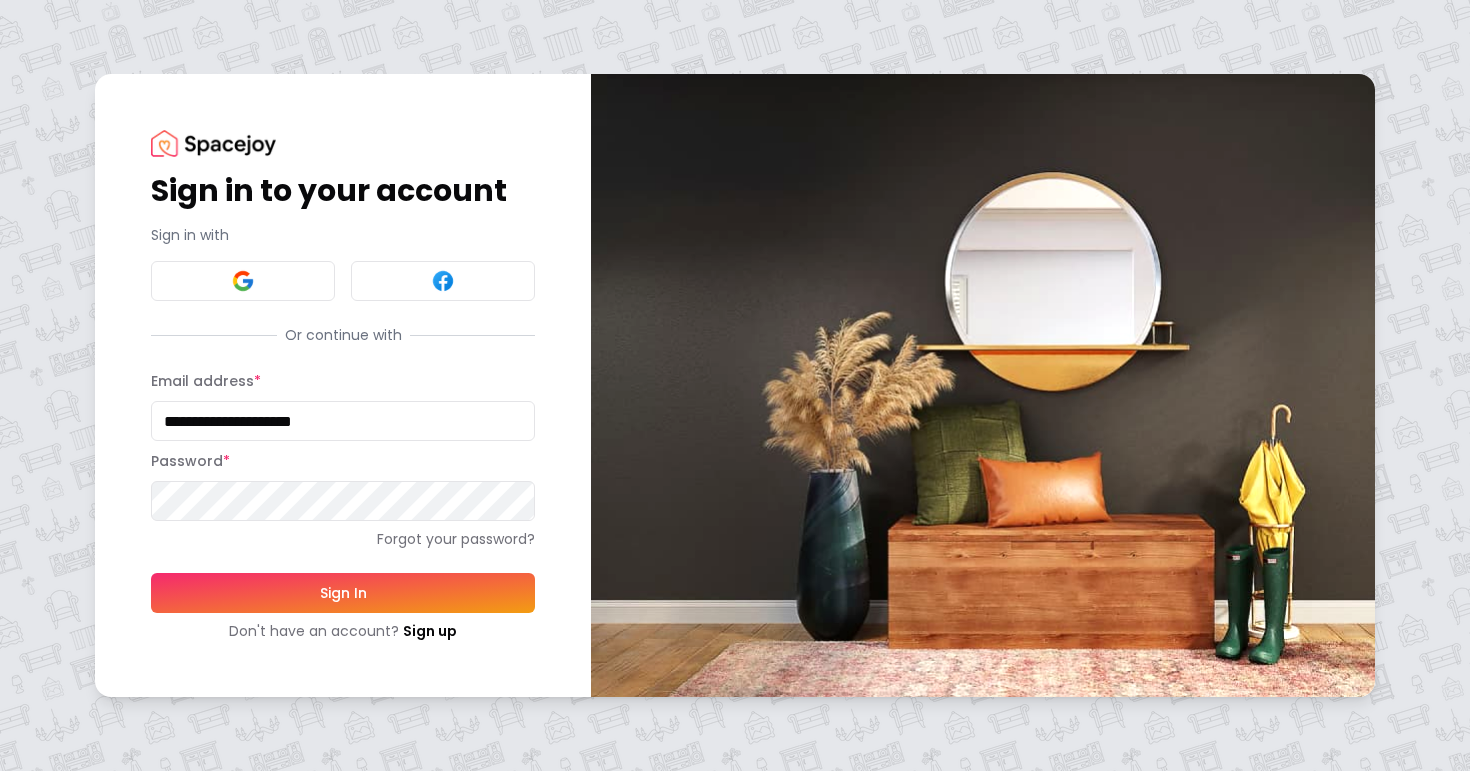 type on "**********" 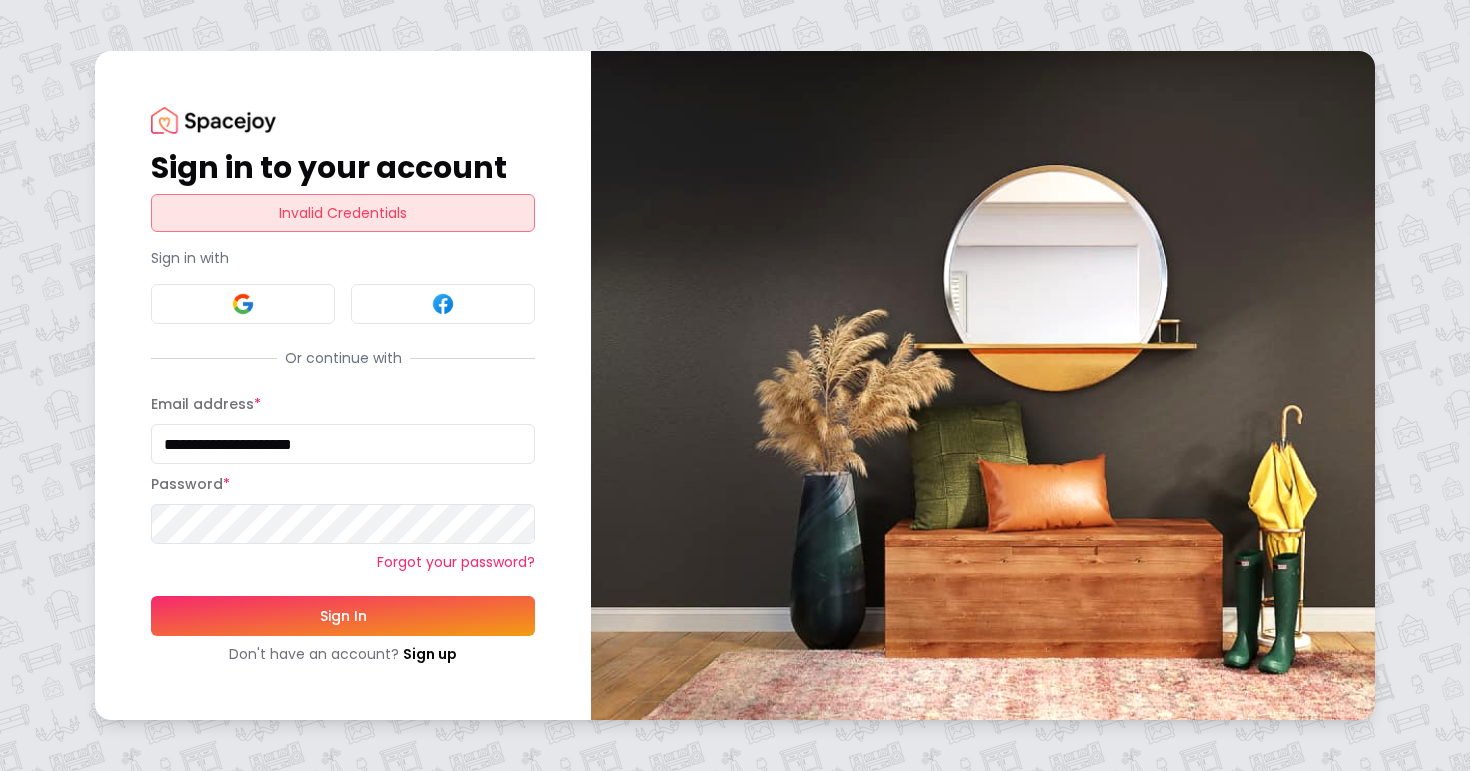 click on "Forgot your password?" at bounding box center (343, 562) 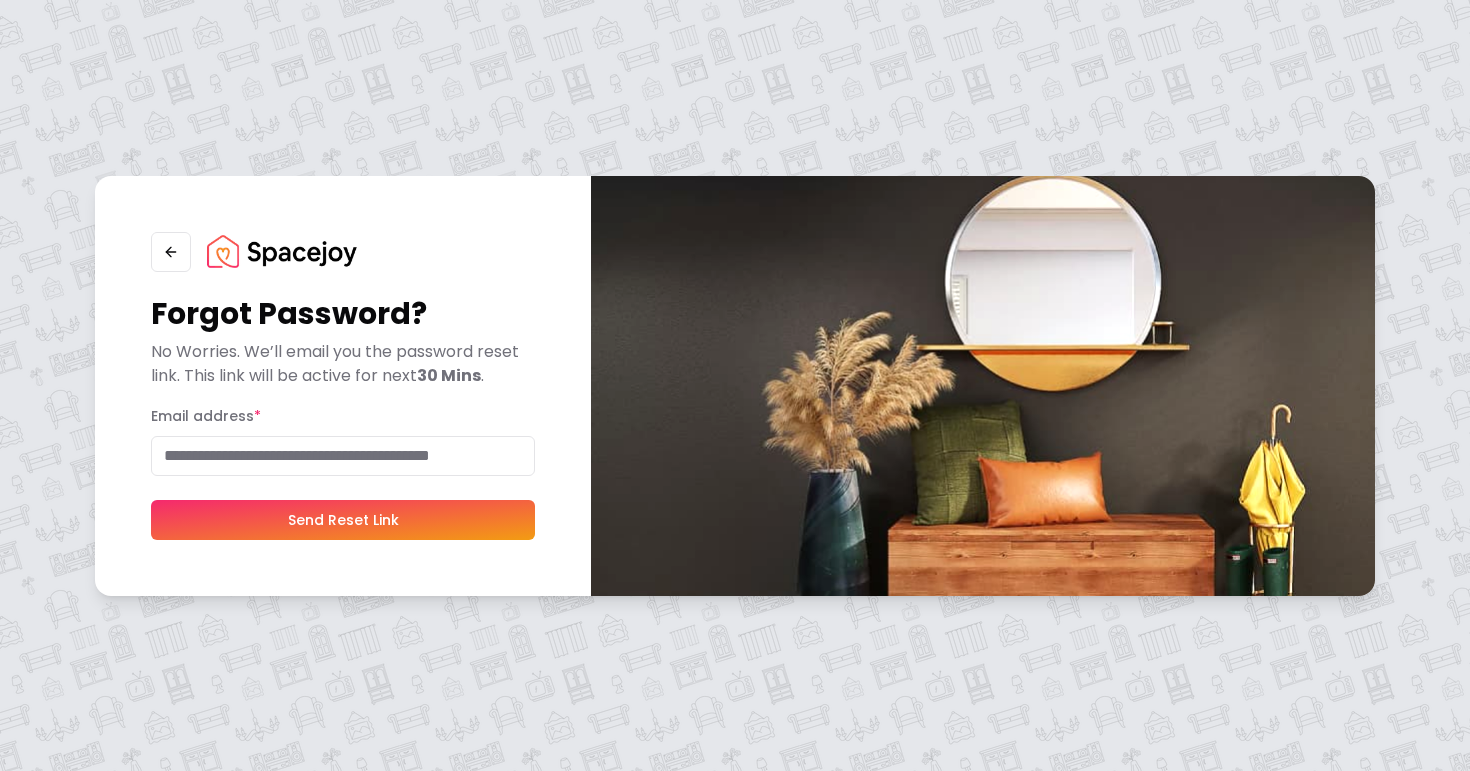 click on "Email address  *" at bounding box center [343, 456] 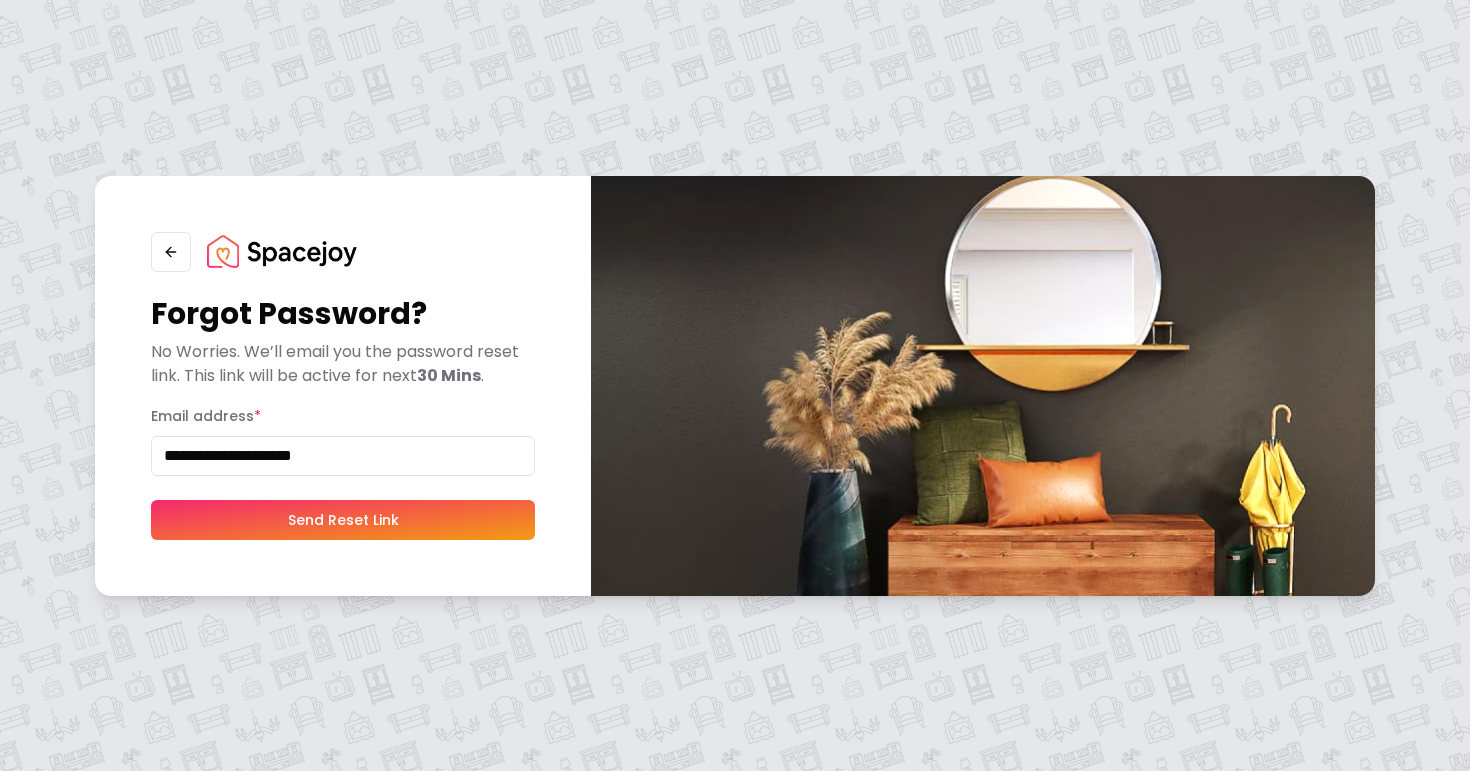 type on "**********" 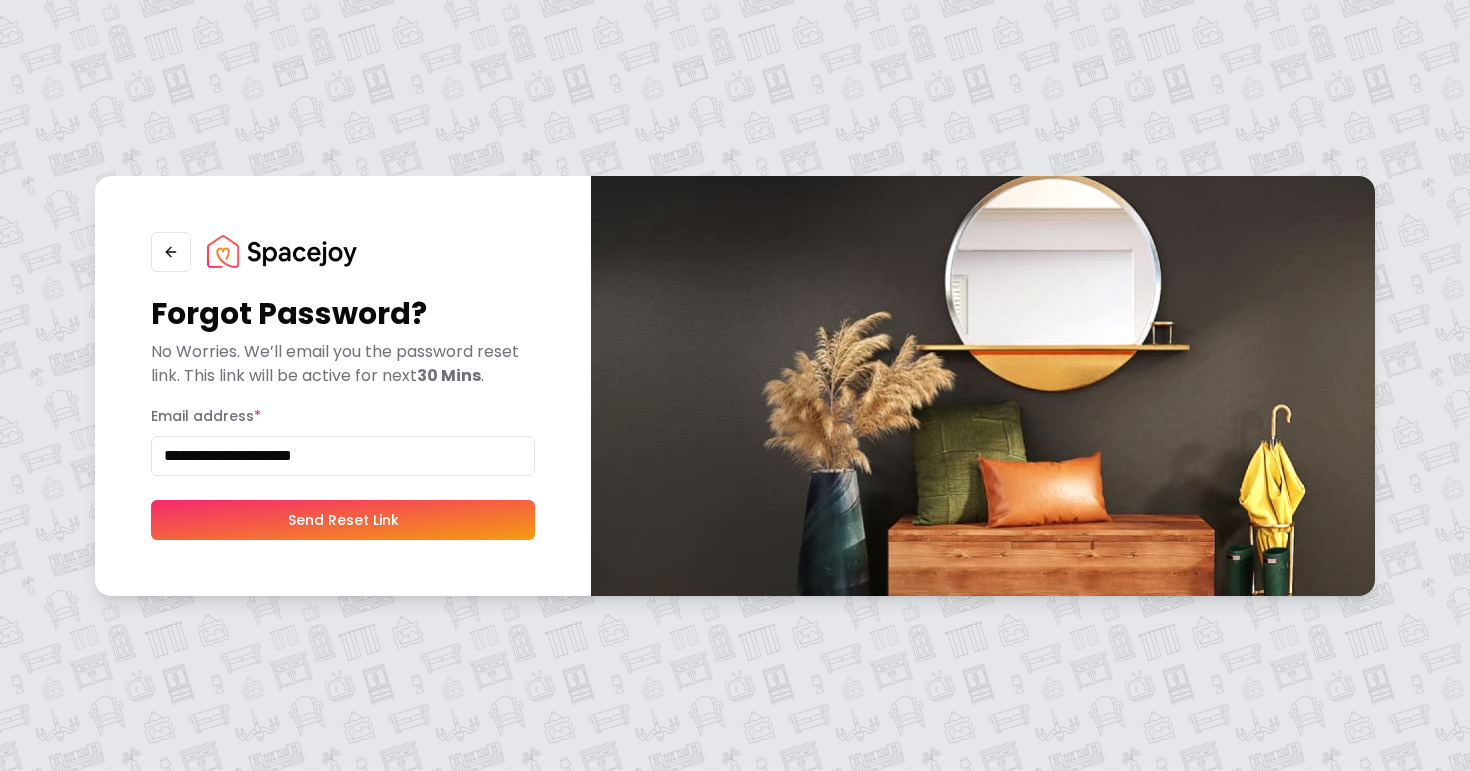 click on "Send Reset Link" at bounding box center (343, 520) 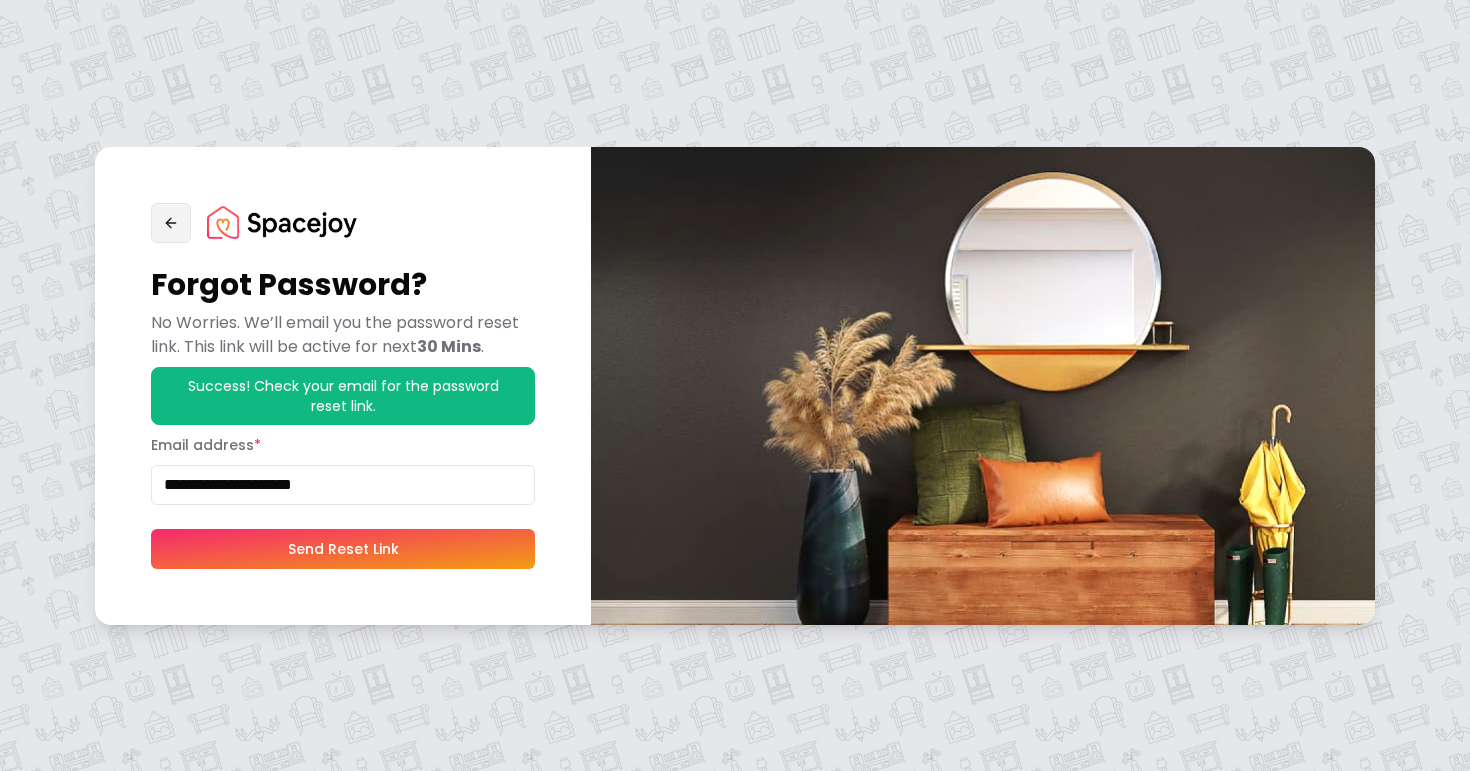 click at bounding box center [171, 223] 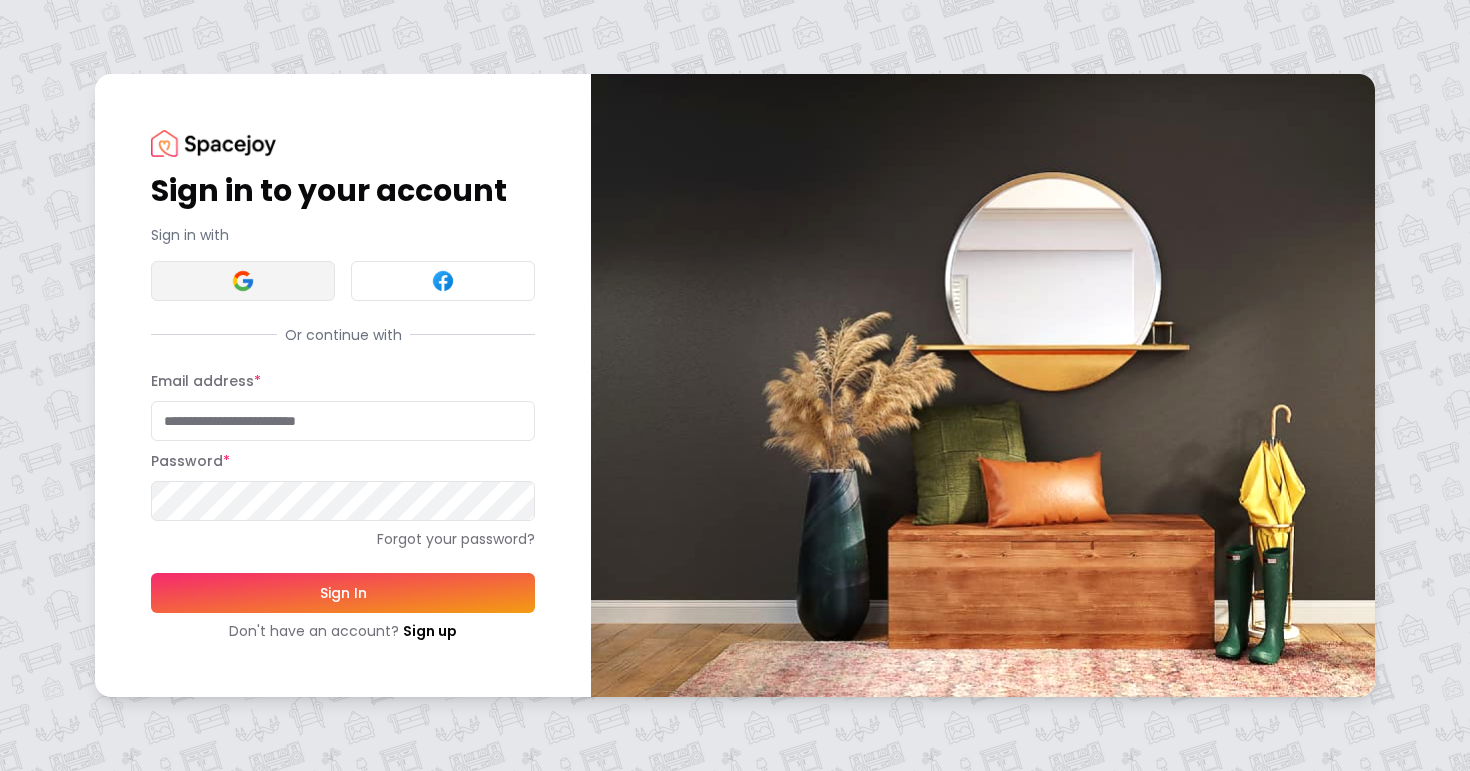 click at bounding box center (243, 281) 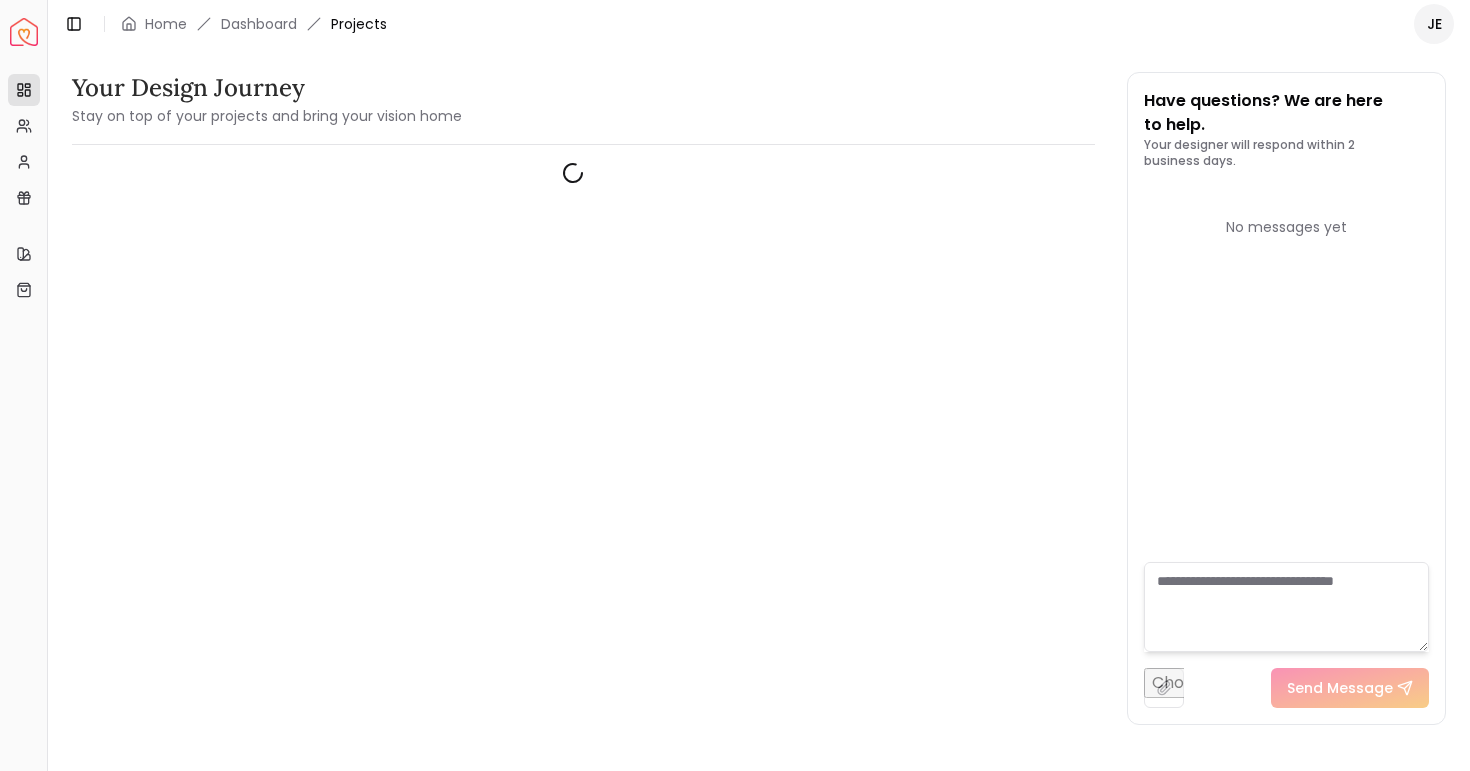 scroll, scrollTop: 0, scrollLeft: 0, axis: both 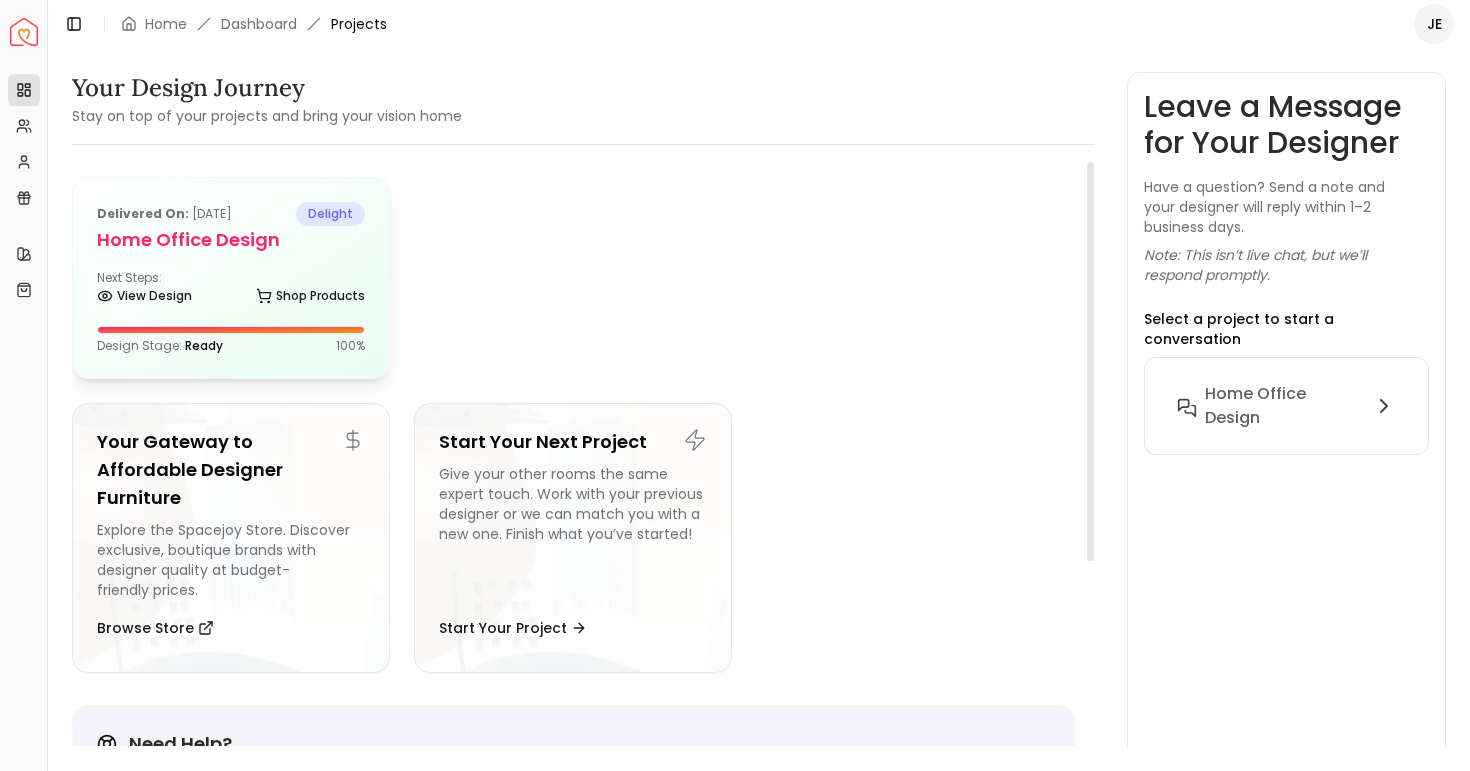 click on "Delivered on:   [DATE] [COMPANY] [DEPARTMENT] Next Steps: View Design Shop Products Design Stage:   Ready 100 %" at bounding box center (231, 278) 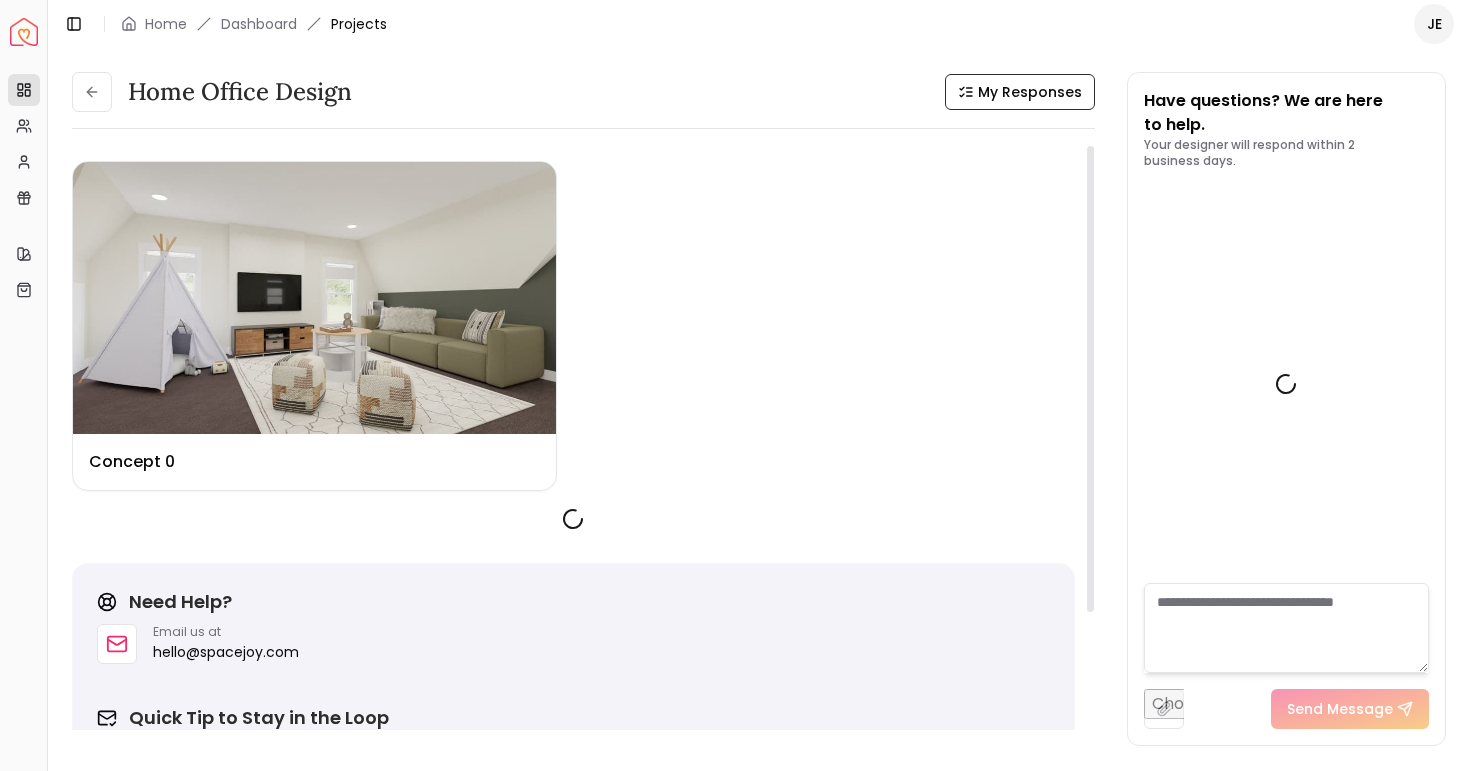 scroll, scrollTop: 82, scrollLeft: 0, axis: vertical 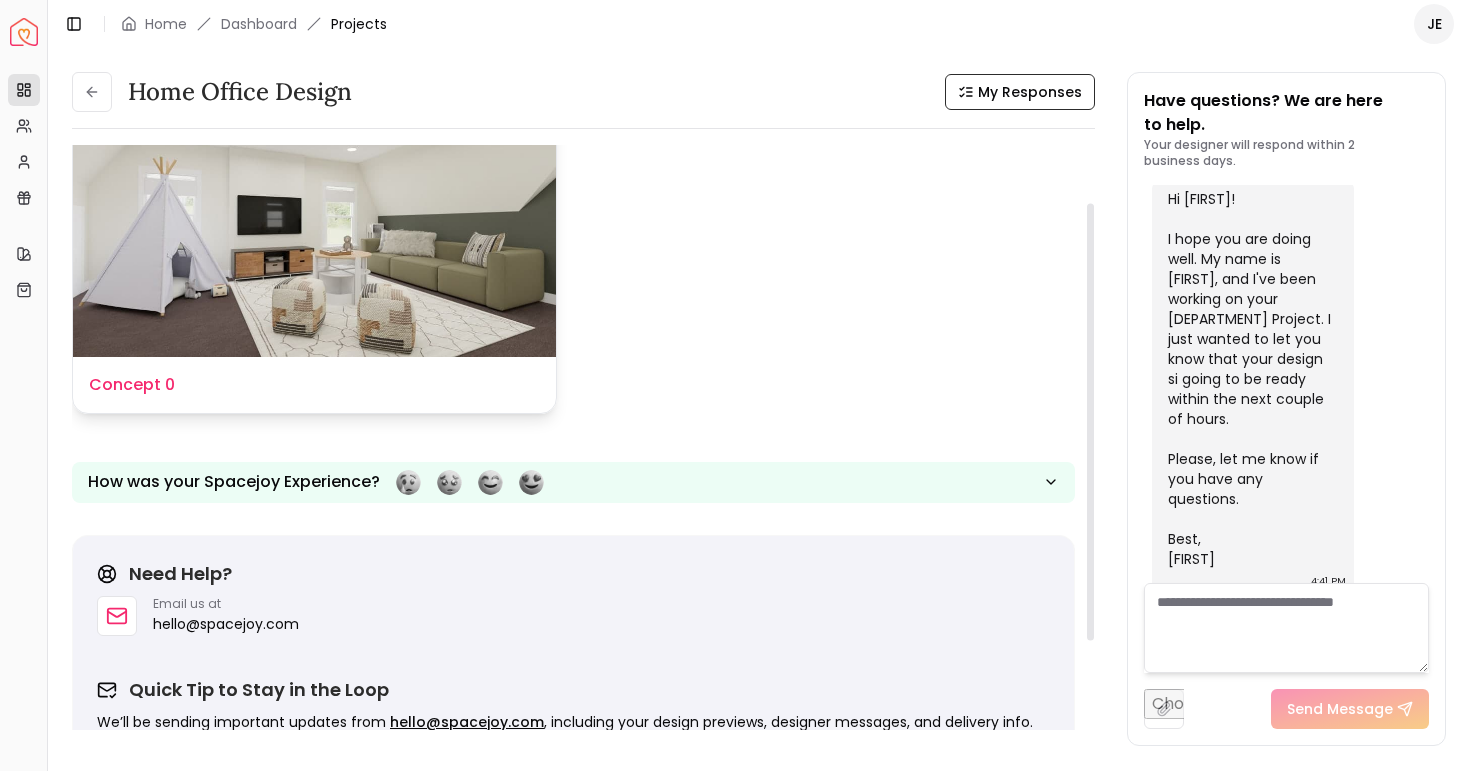 click at bounding box center [314, 221] 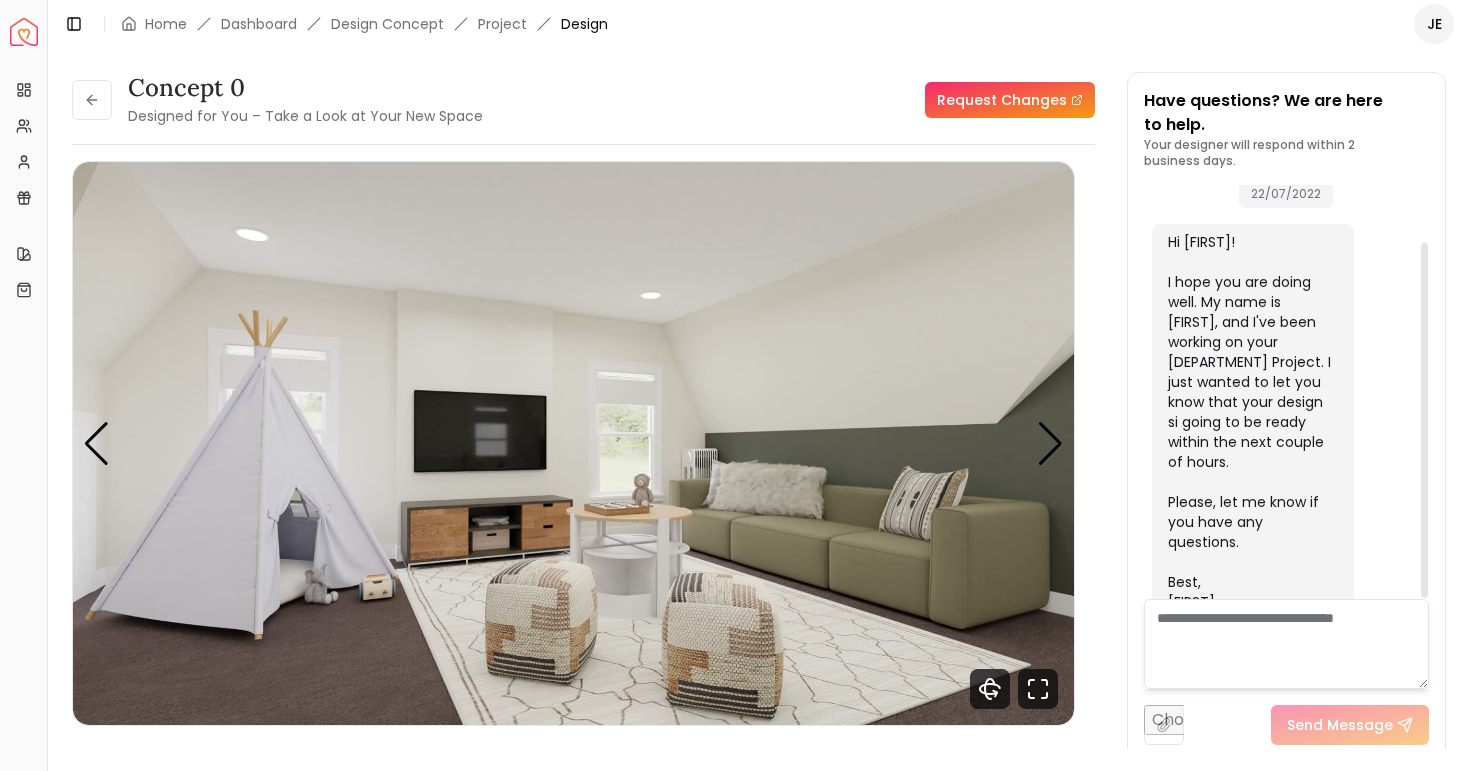 scroll, scrollTop: 66, scrollLeft: 0, axis: vertical 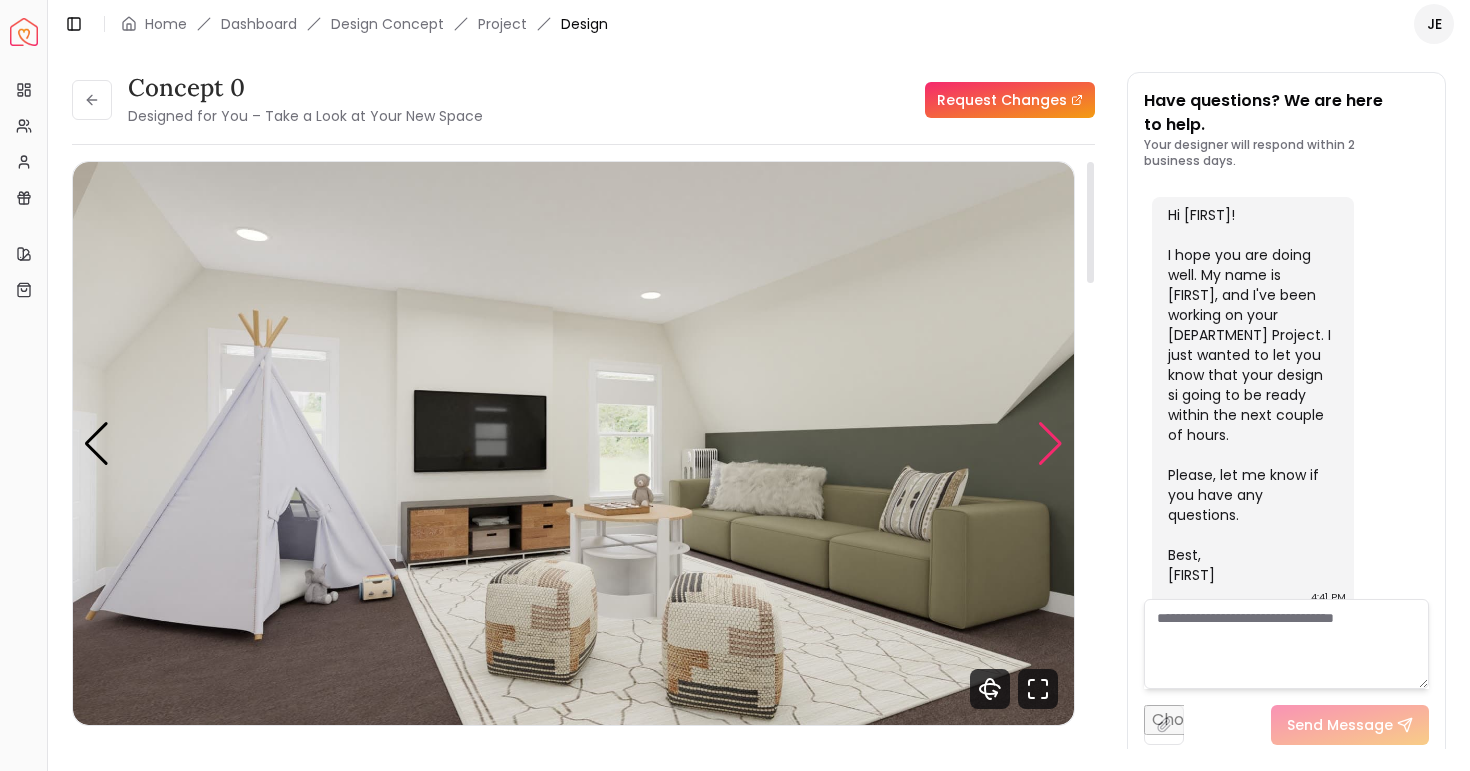 click at bounding box center (1050, 444) 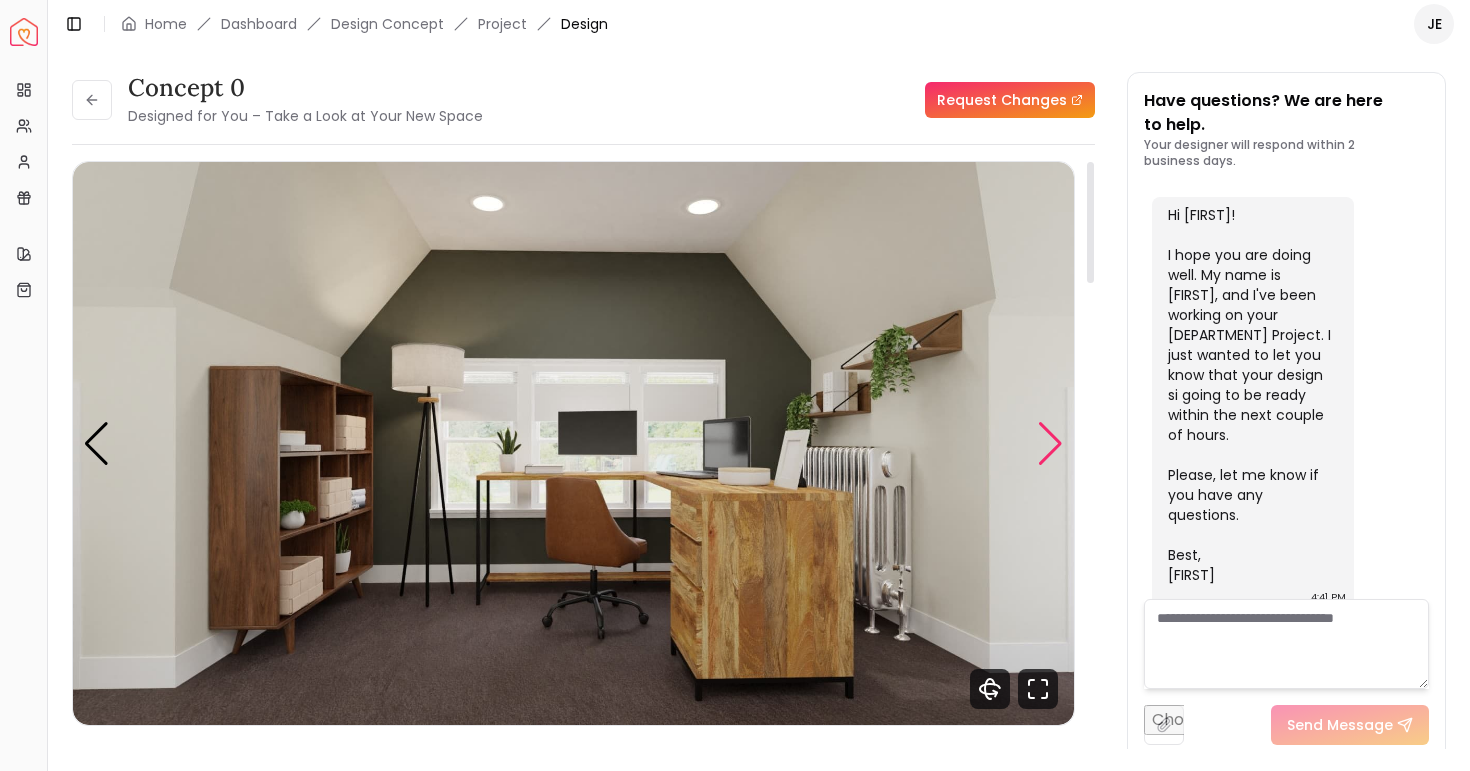 click at bounding box center [1050, 444] 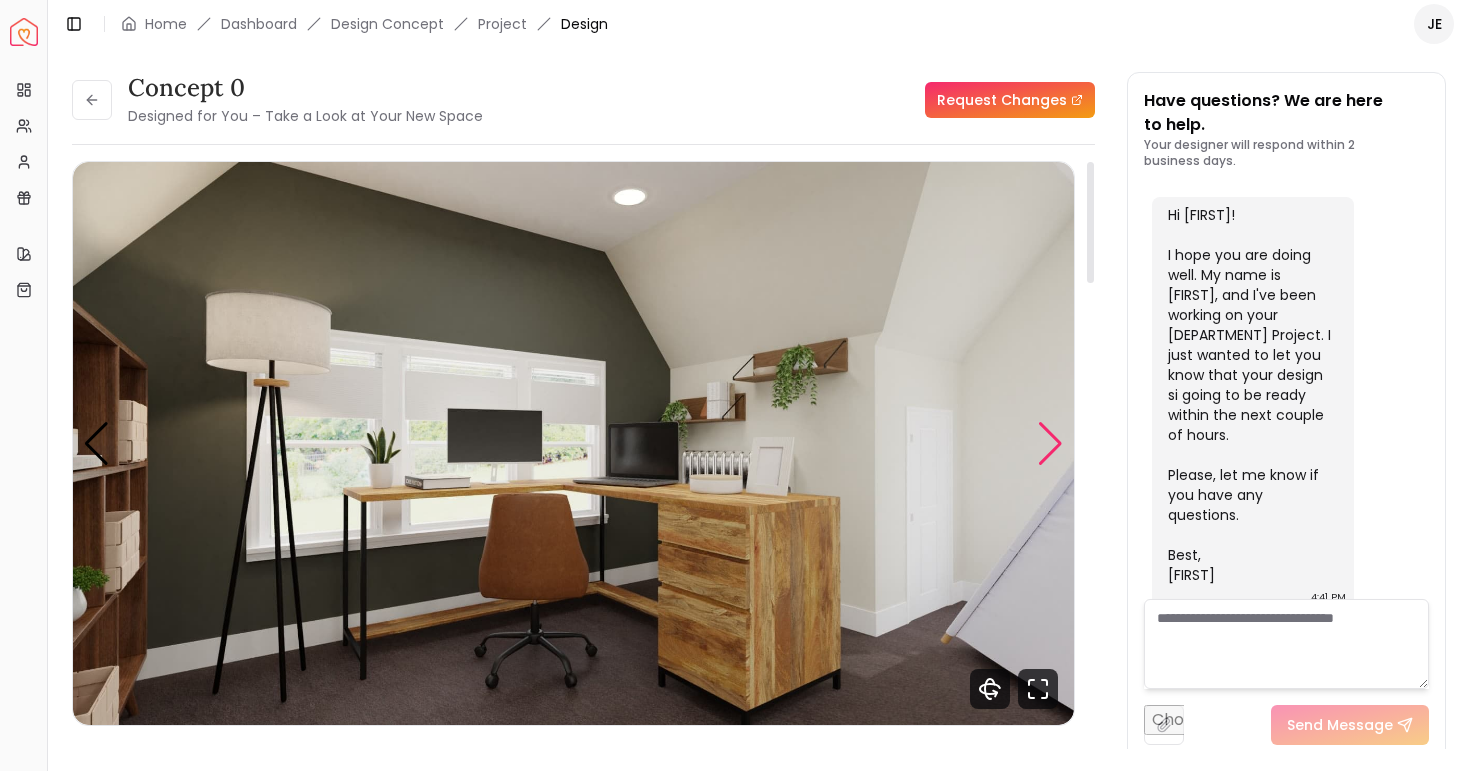click at bounding box center (1050, 444) 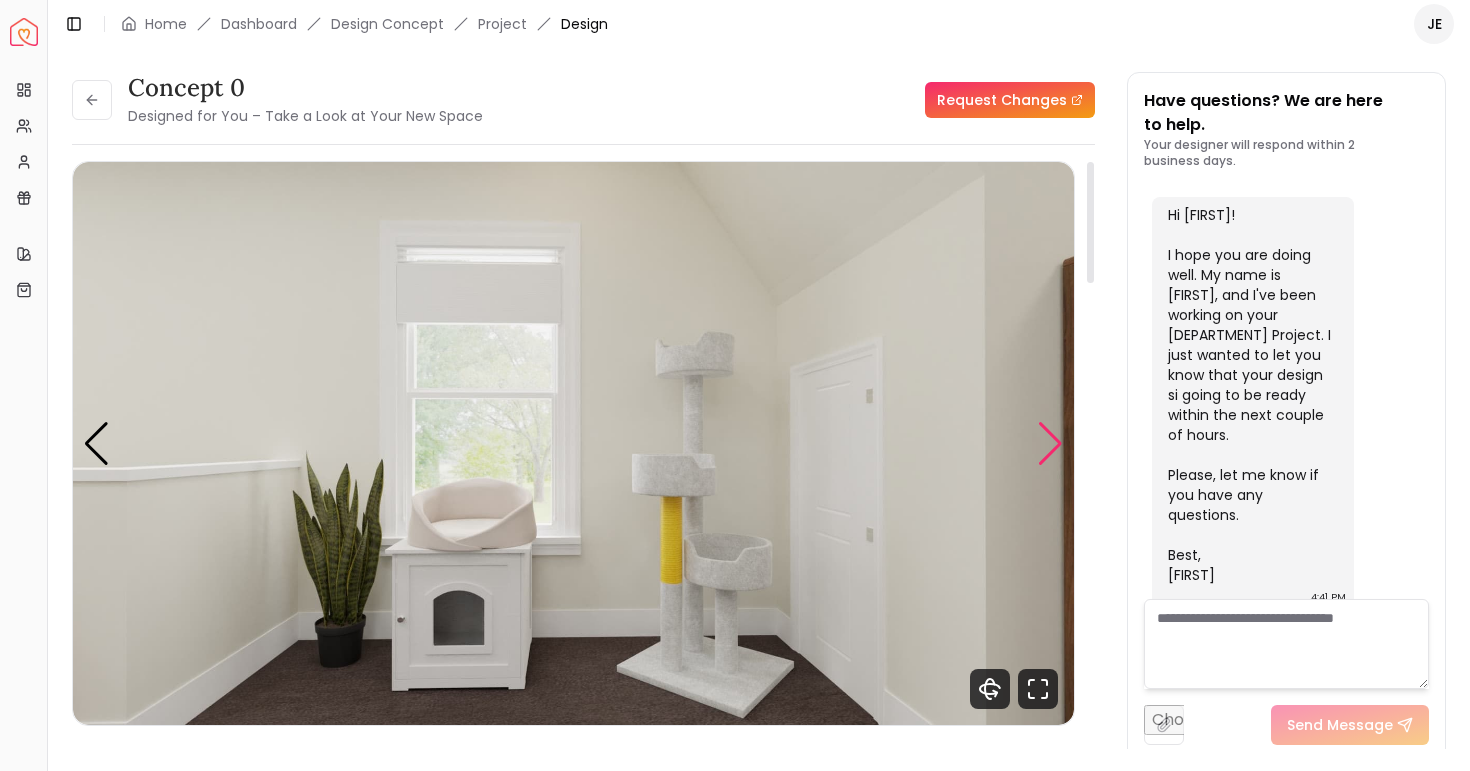 click at bounding box center [1050, 444] 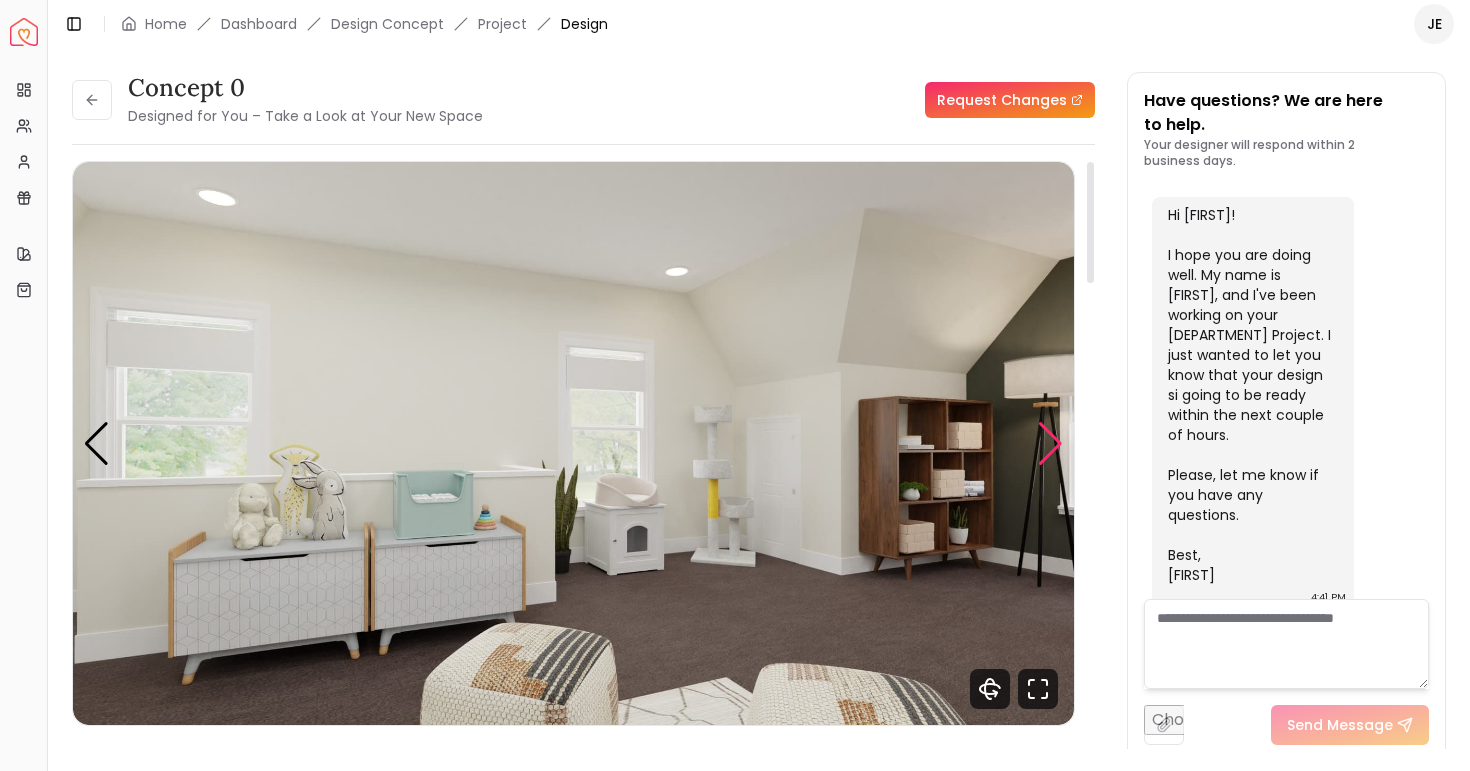 click at bounding box center (1050, 444) 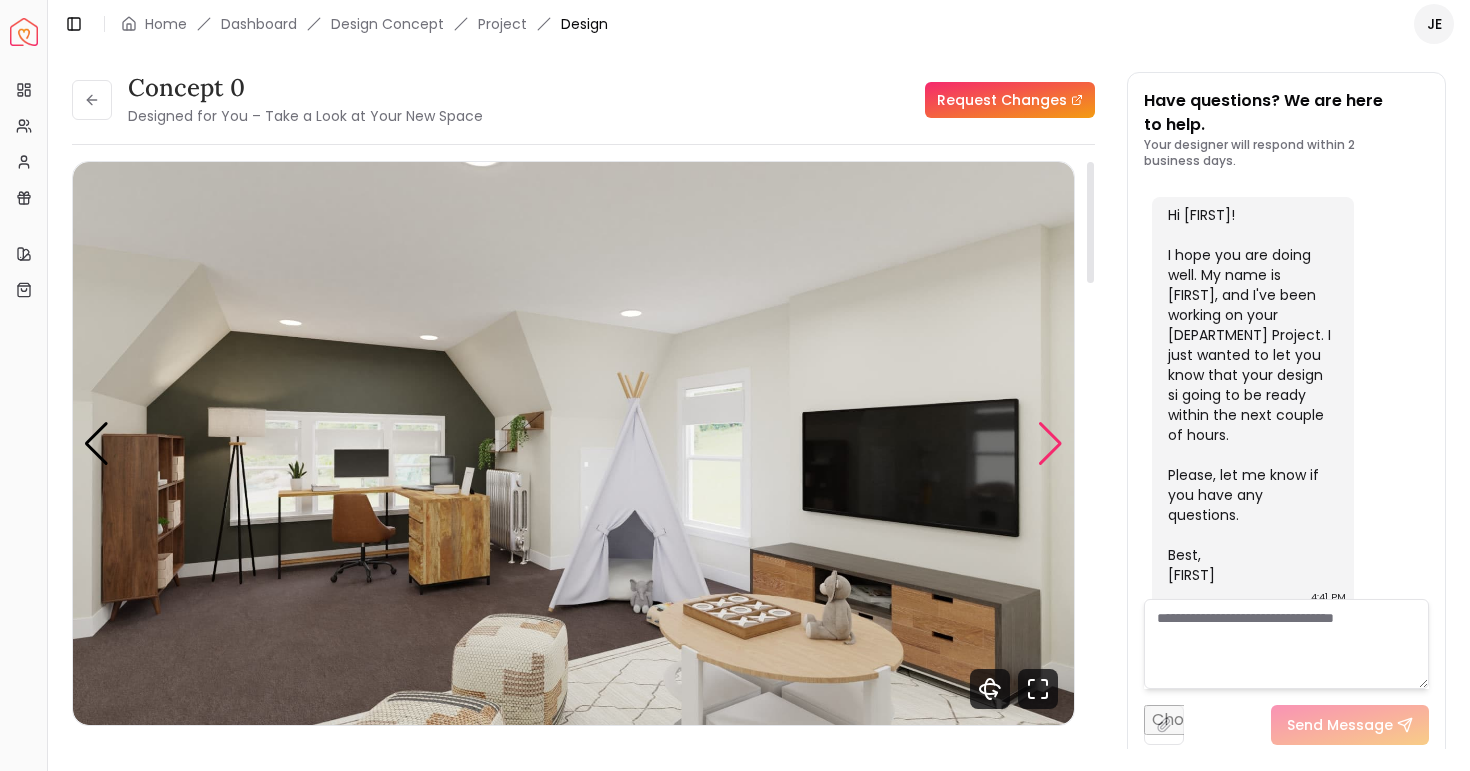 click at bounding box center (1050, 444) 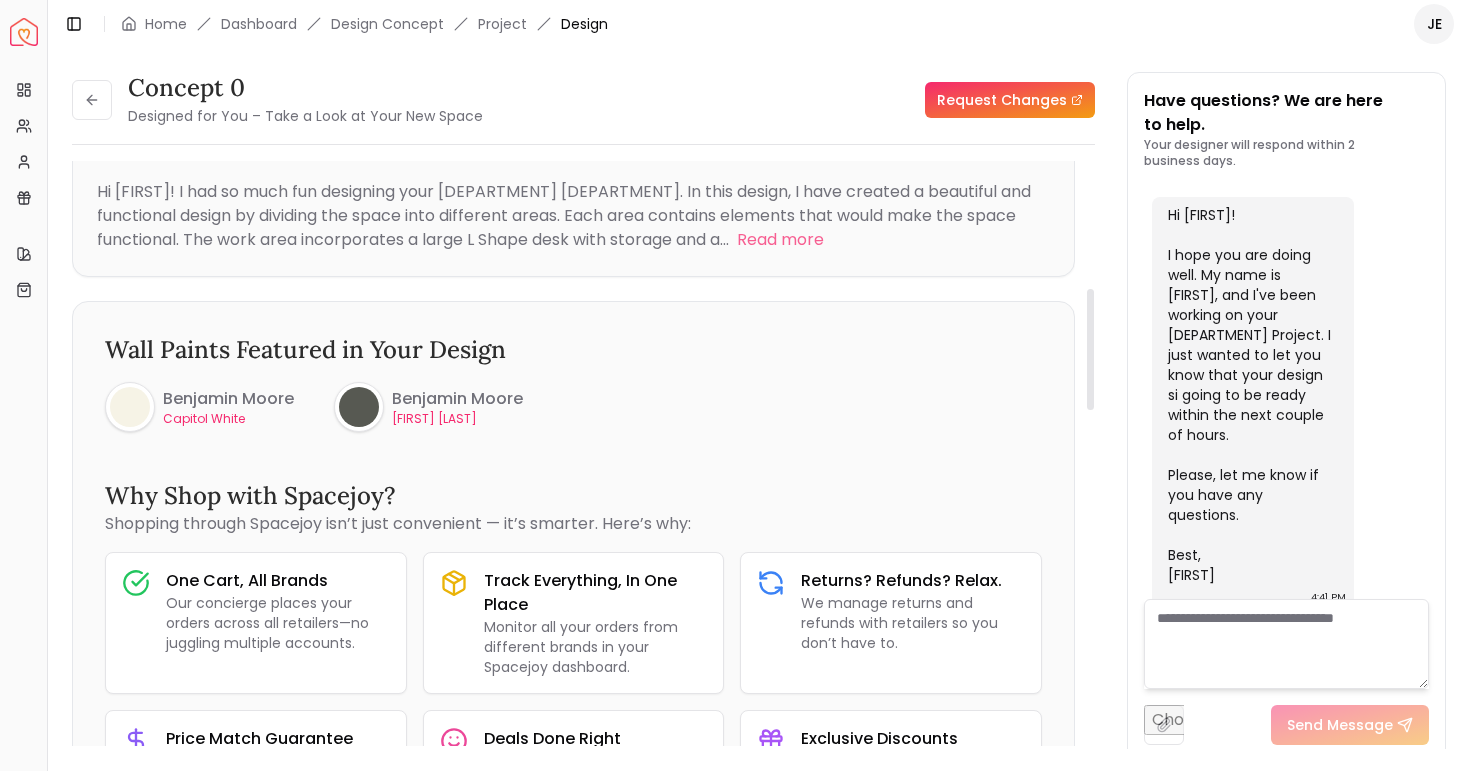 scroll, scrollTop: 613, scrollLeft: 0, axis: vertical 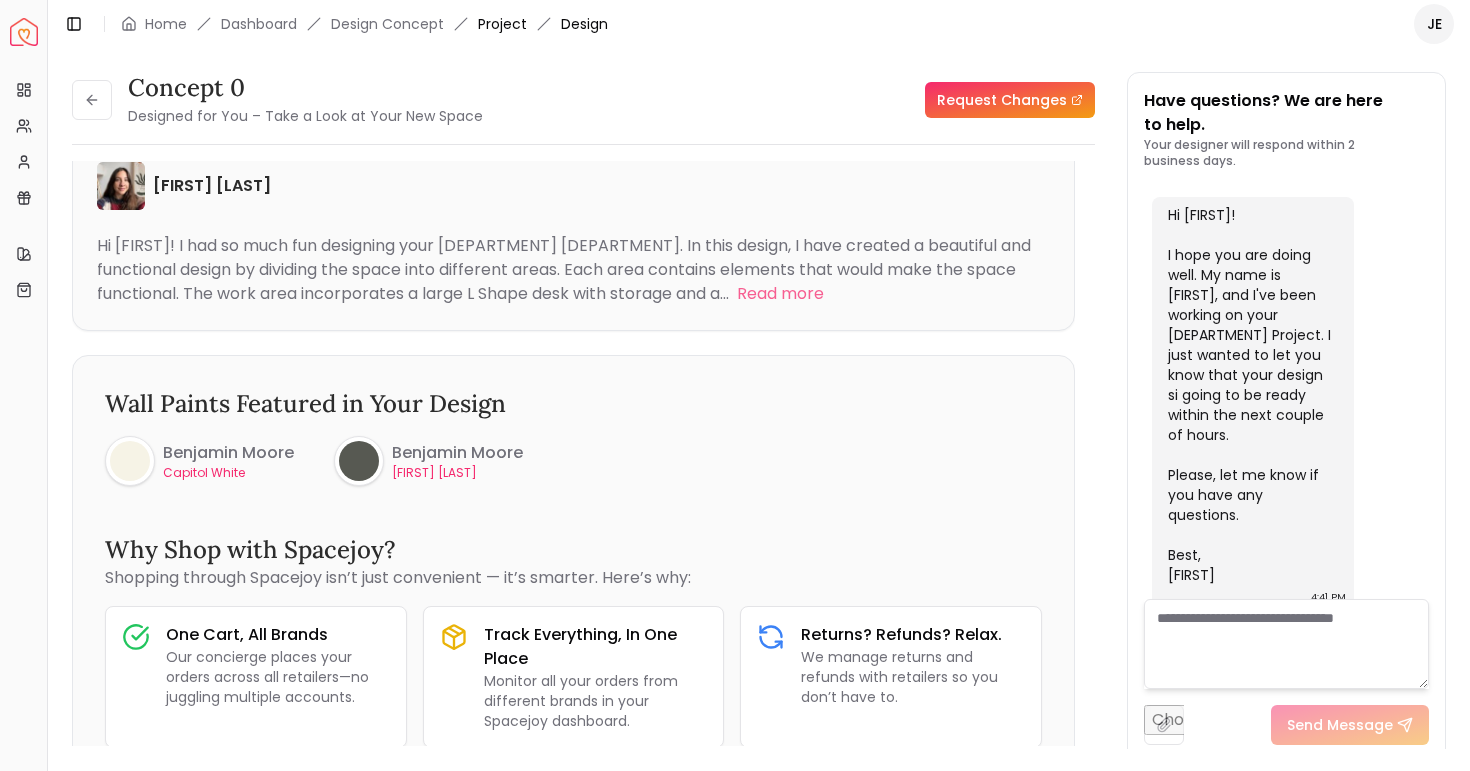 click on "Project" at bounding box center [502, 24] 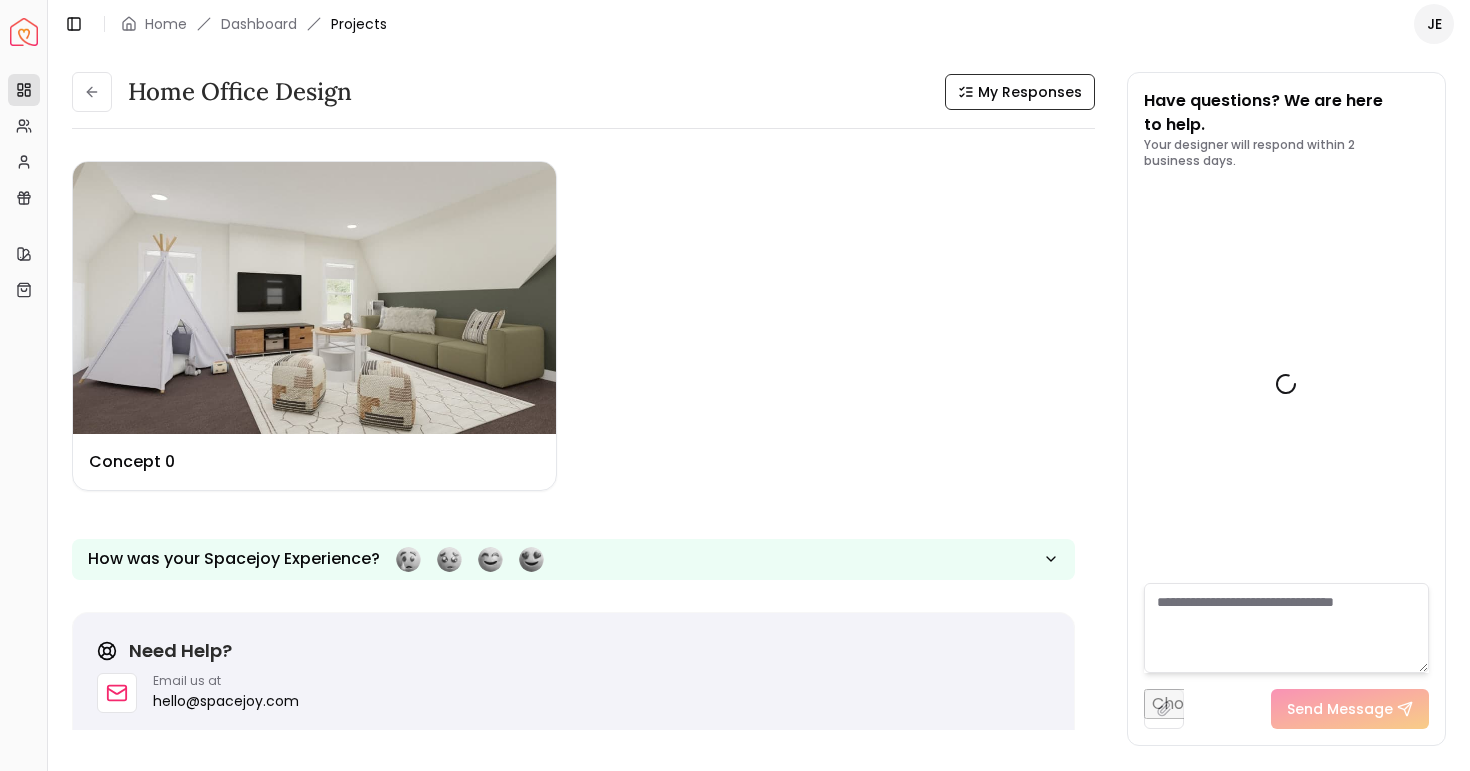 scroll, scrollTop: 82, scrollLeft: 0, axis: vertical 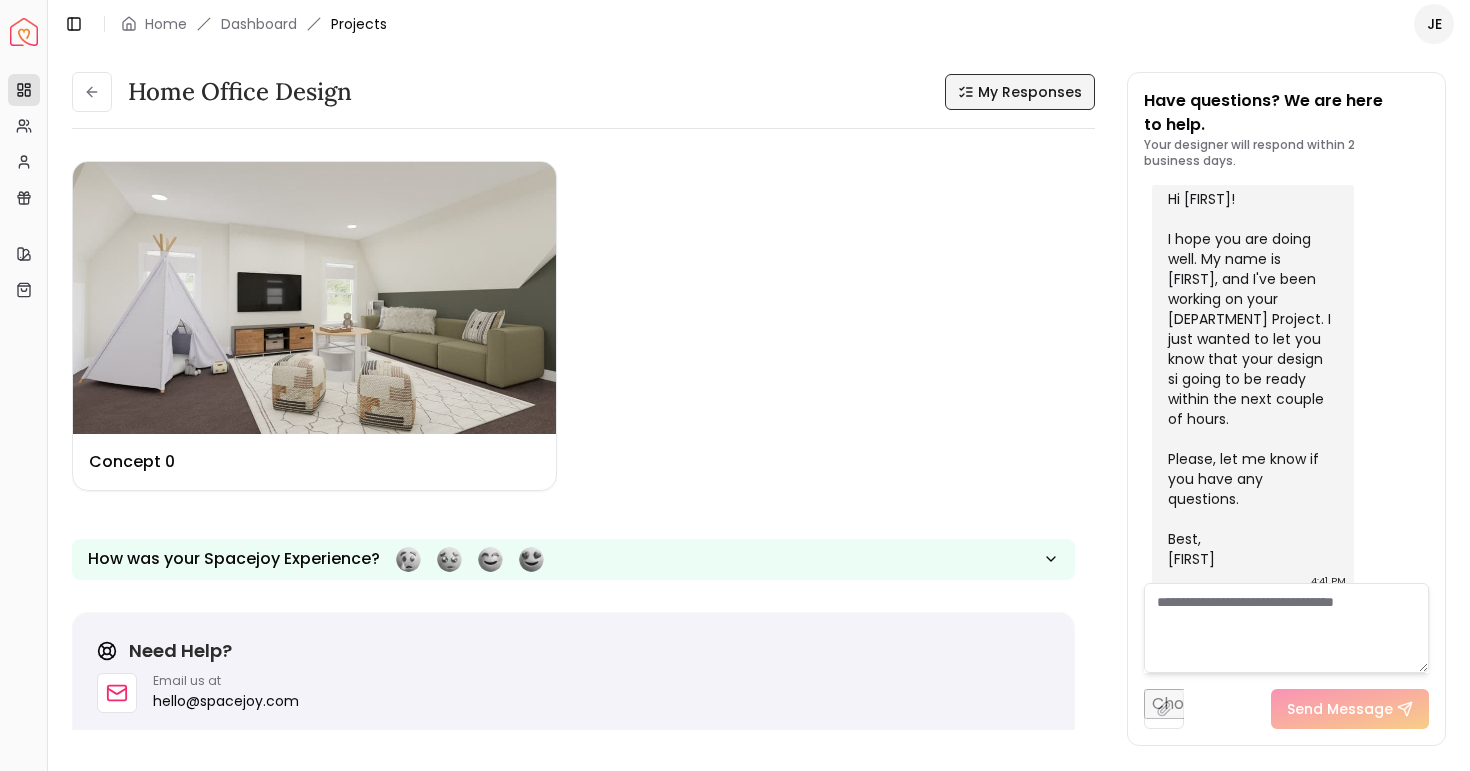 click 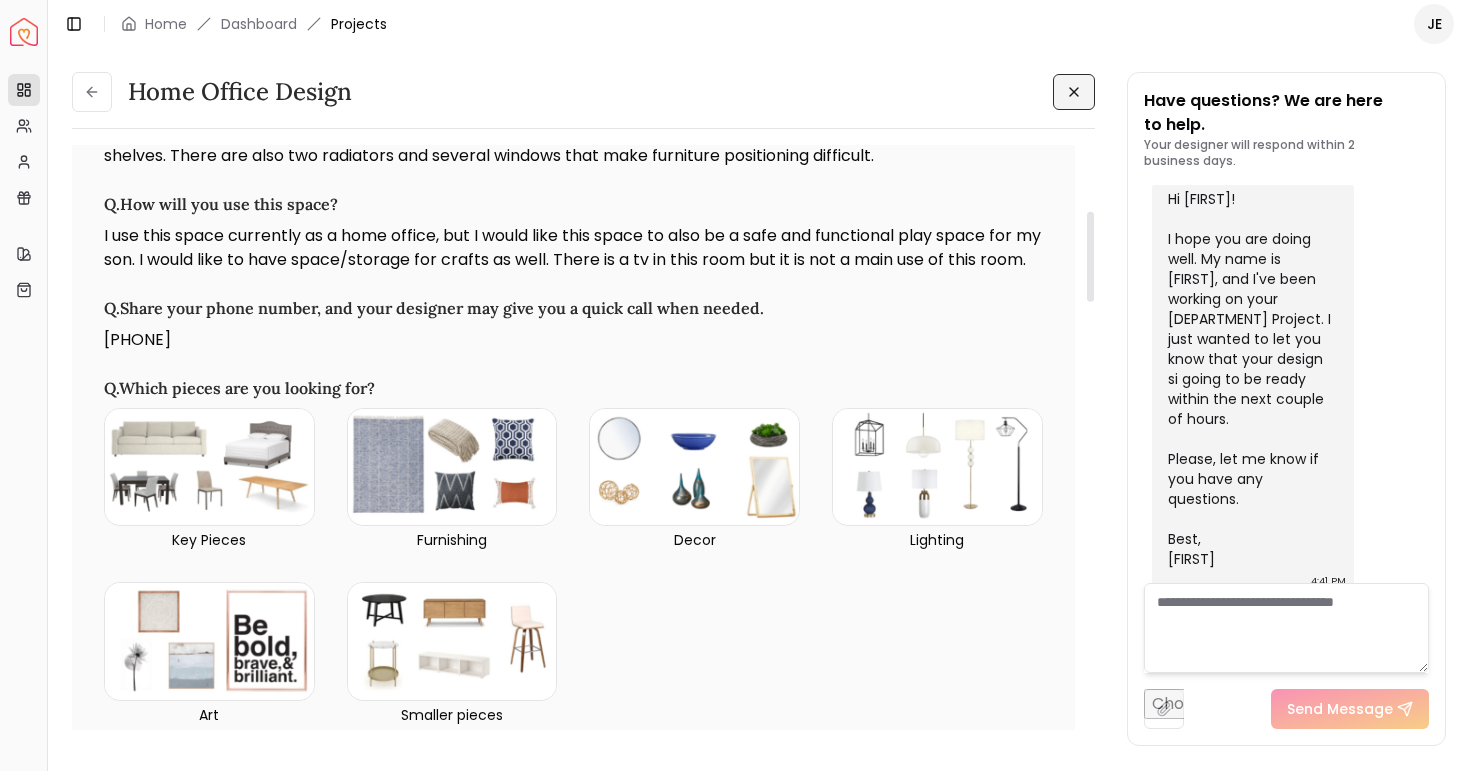 scroll, scrollTop: 0, scrollLeft: 0, axis: both 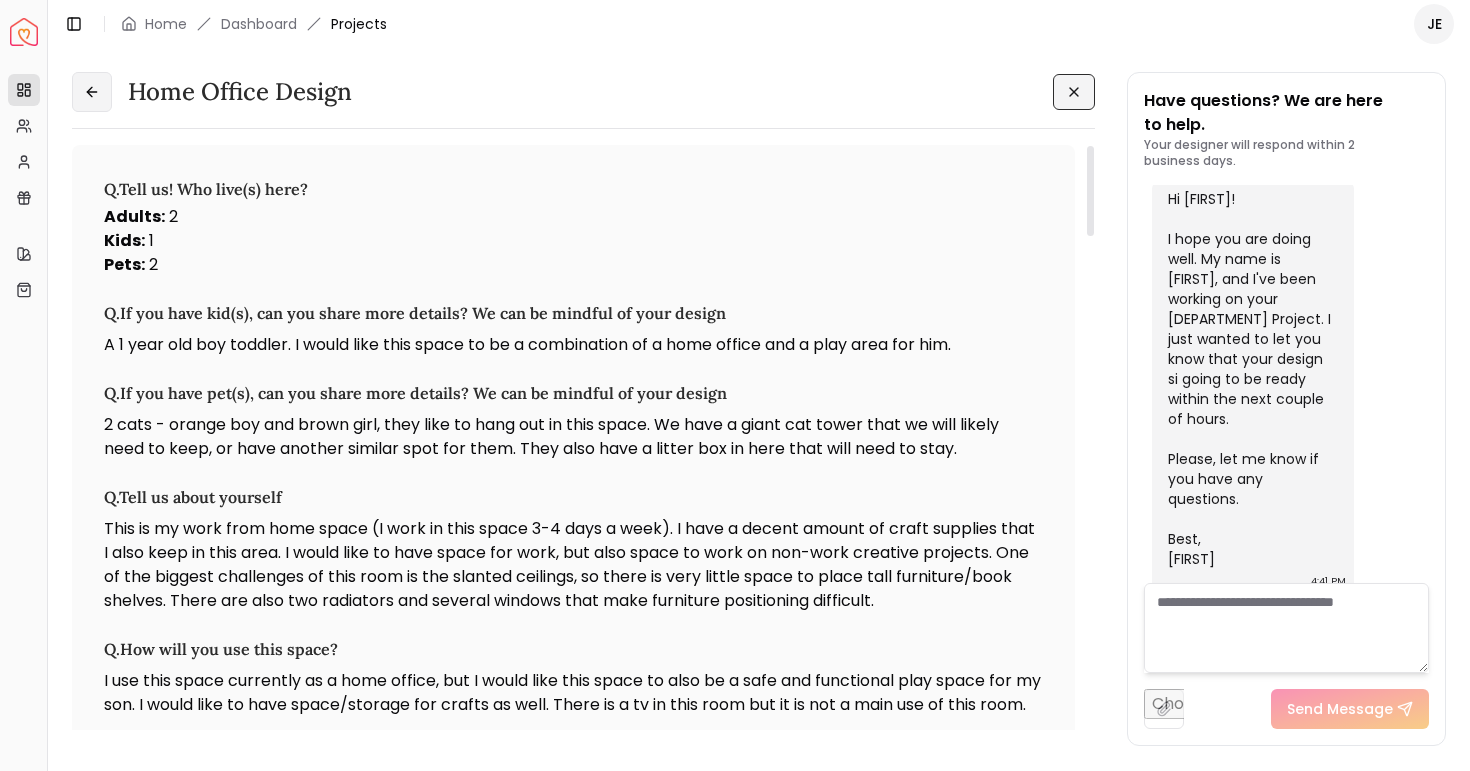 click at bounding box center [92, 92] 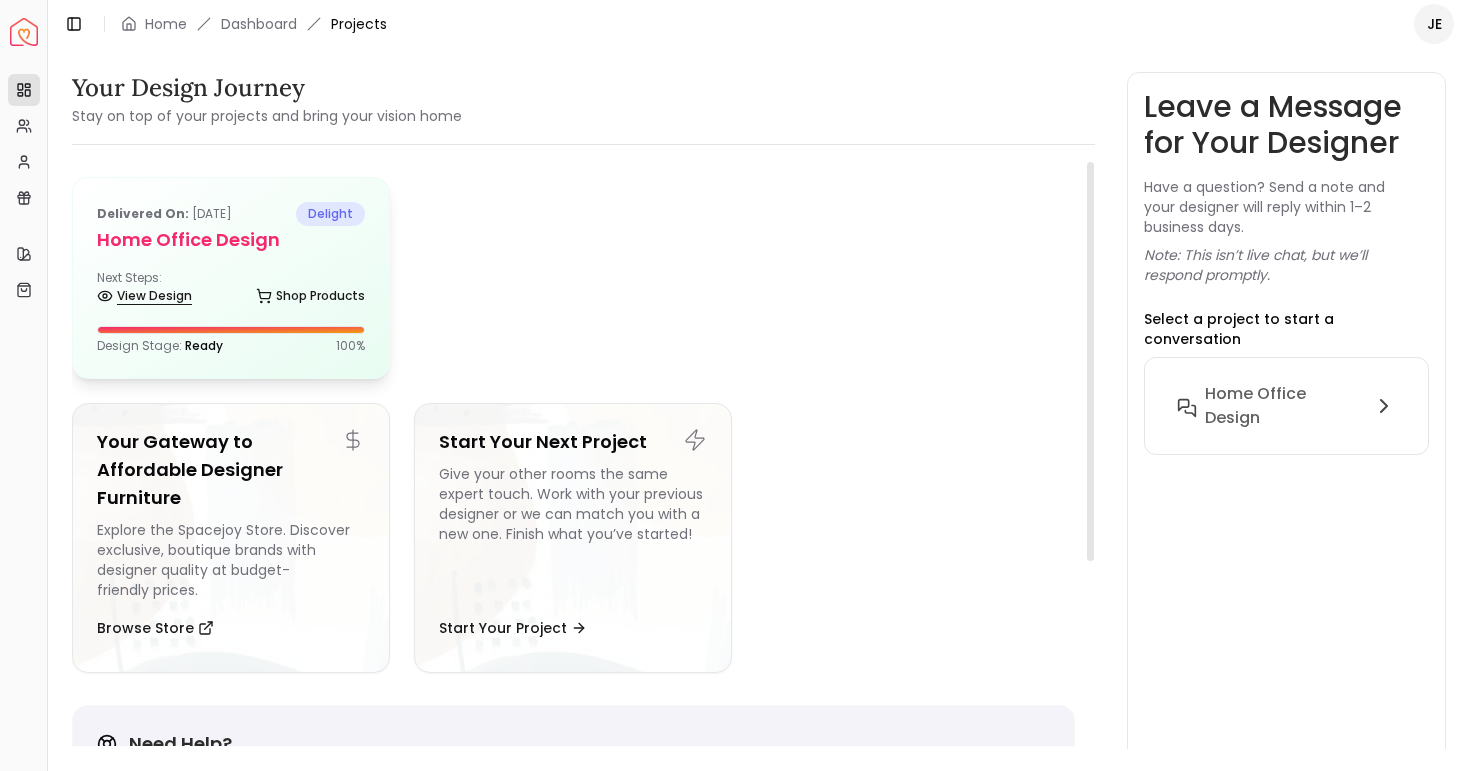 click on "View Design" at bounding box center (144, 296) 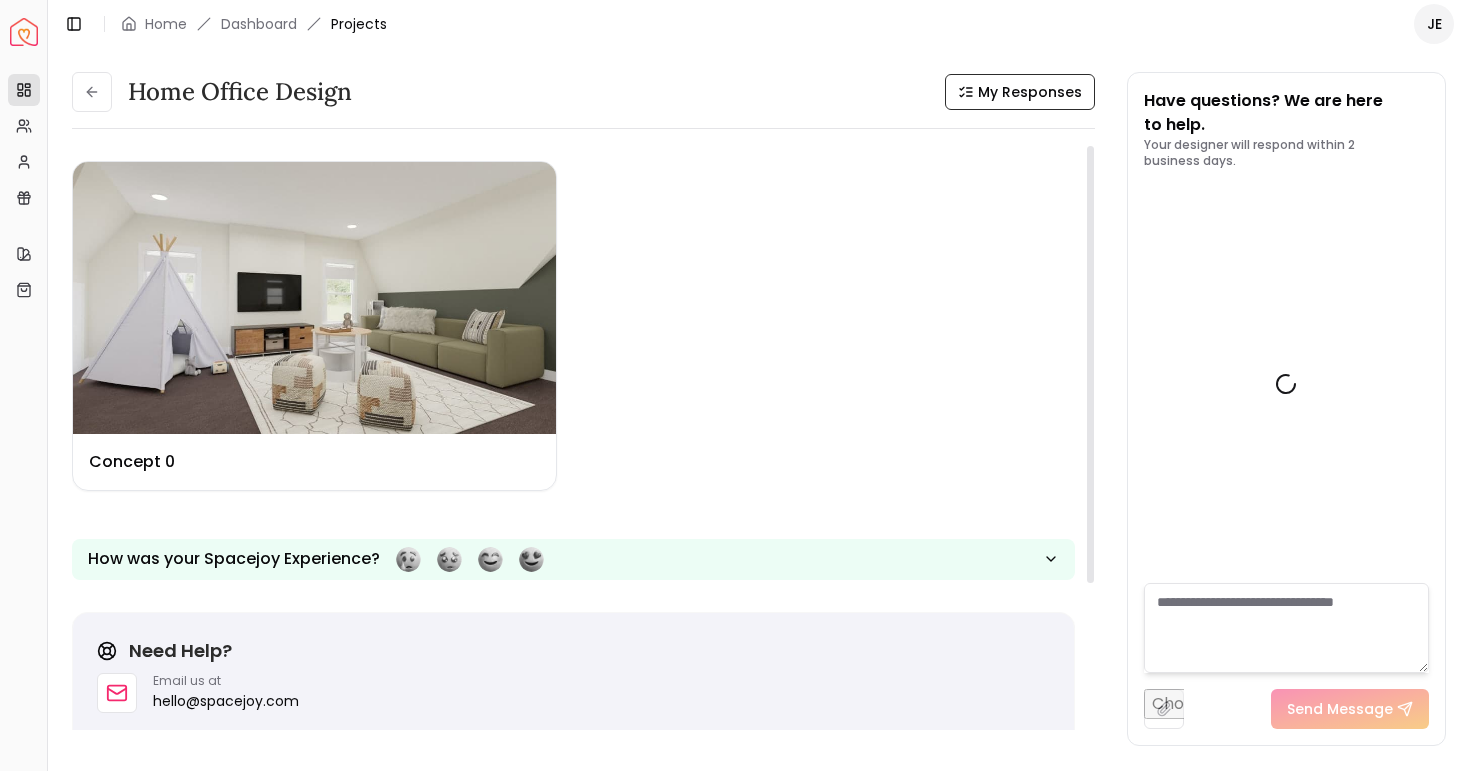 scroll, scrollTop: 82, scrollLeft: 0, axis: vertical 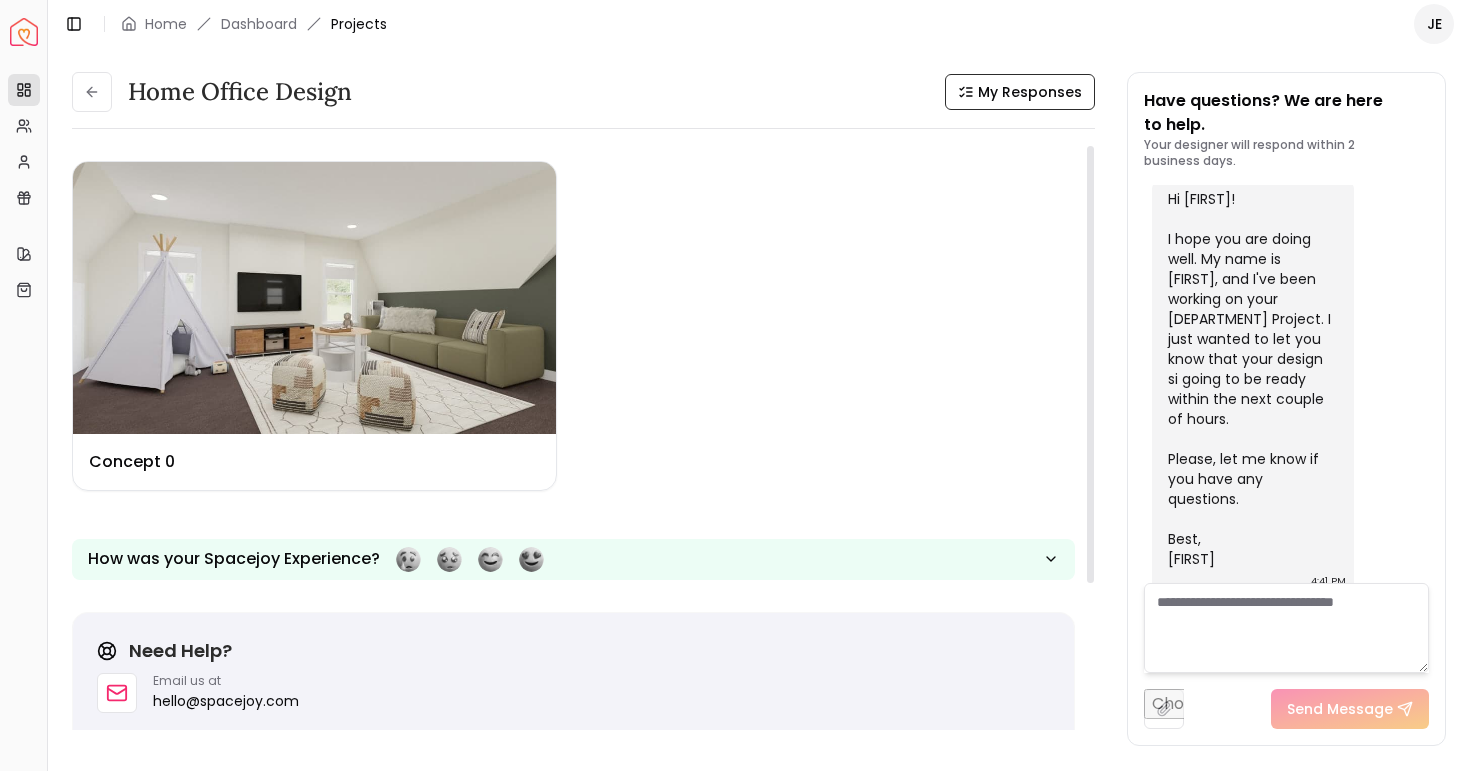 click at bounding box center (314, 298) 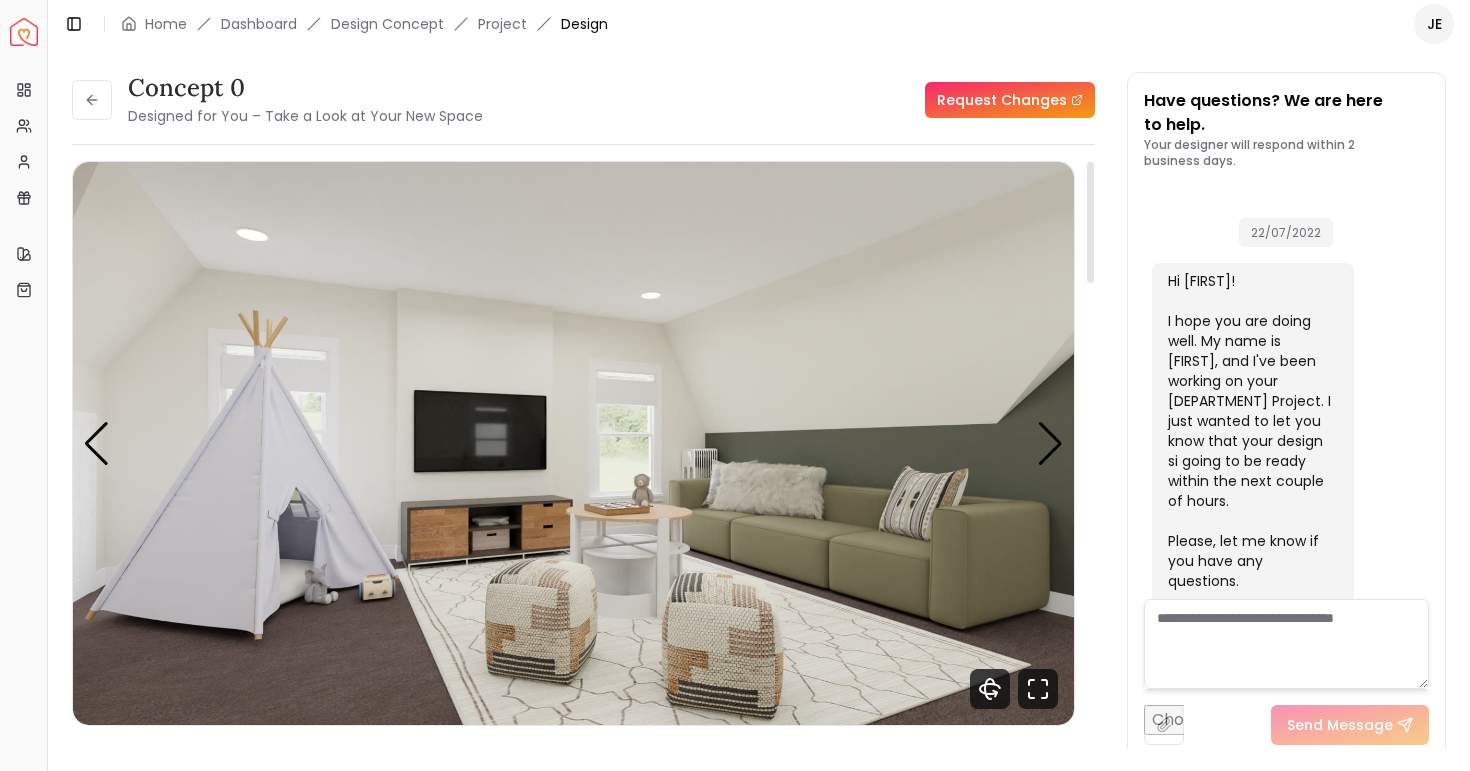 scroll, scrollTop: 66, scrollLeft: 0, axis: vertical 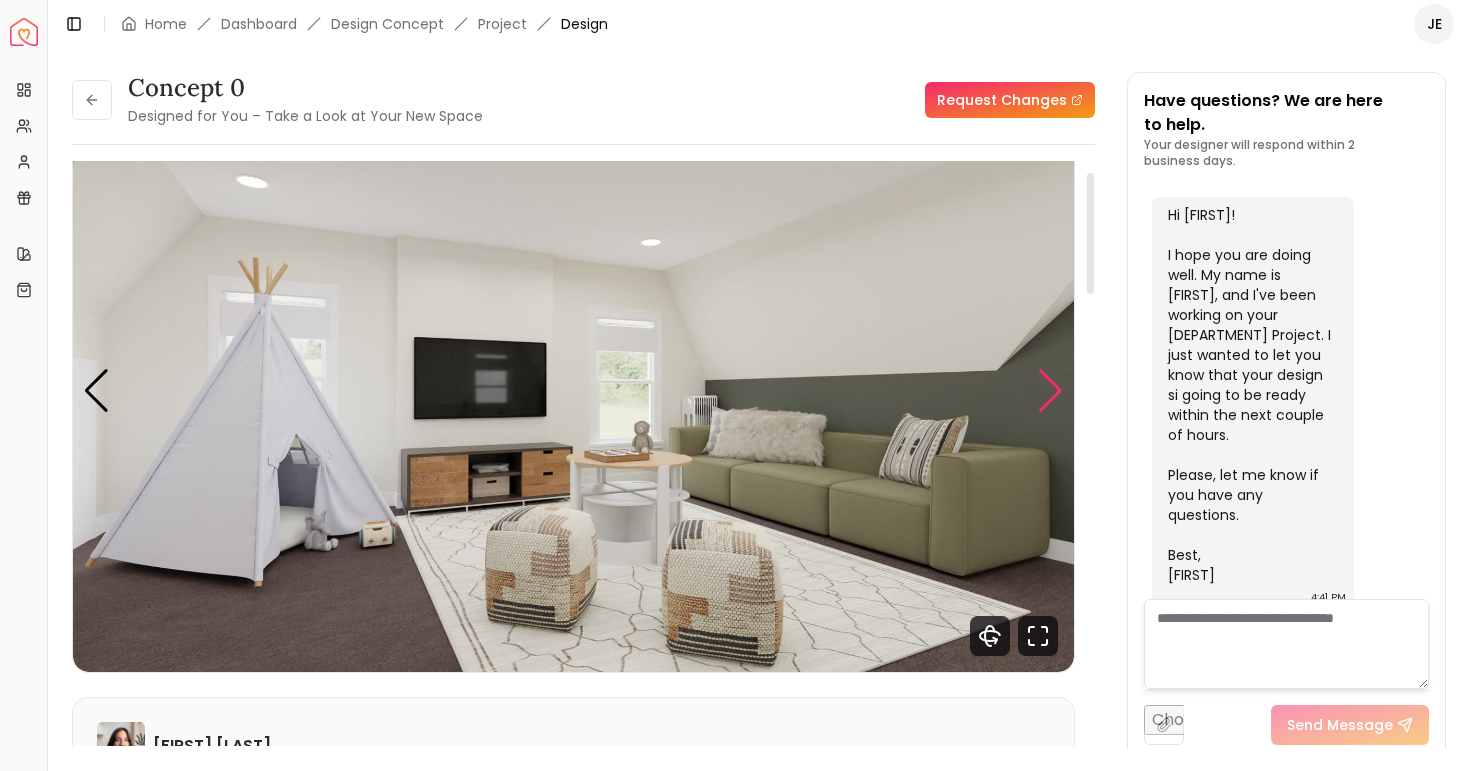 click at bounding box center (1050, 391) 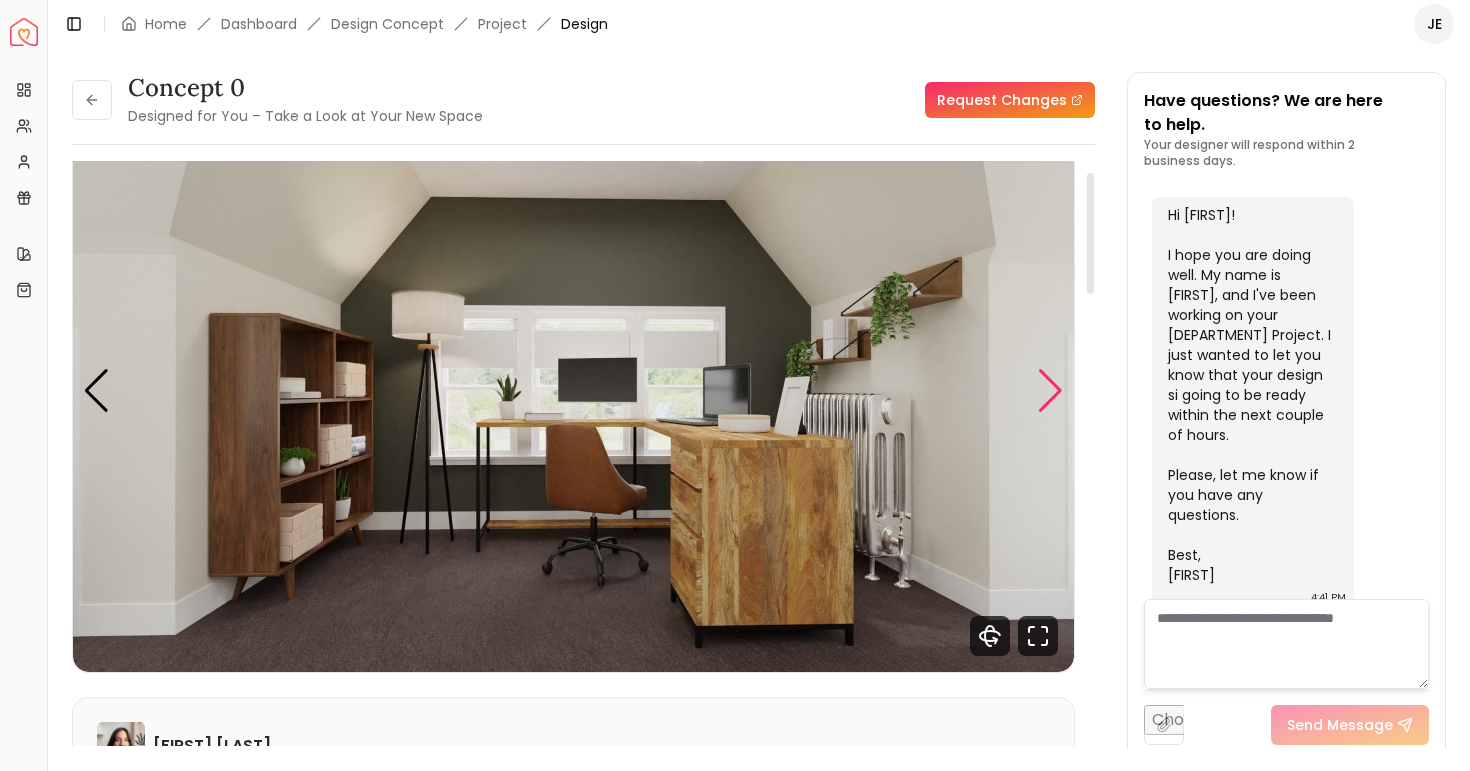 click at bounding box center (1050, 391) 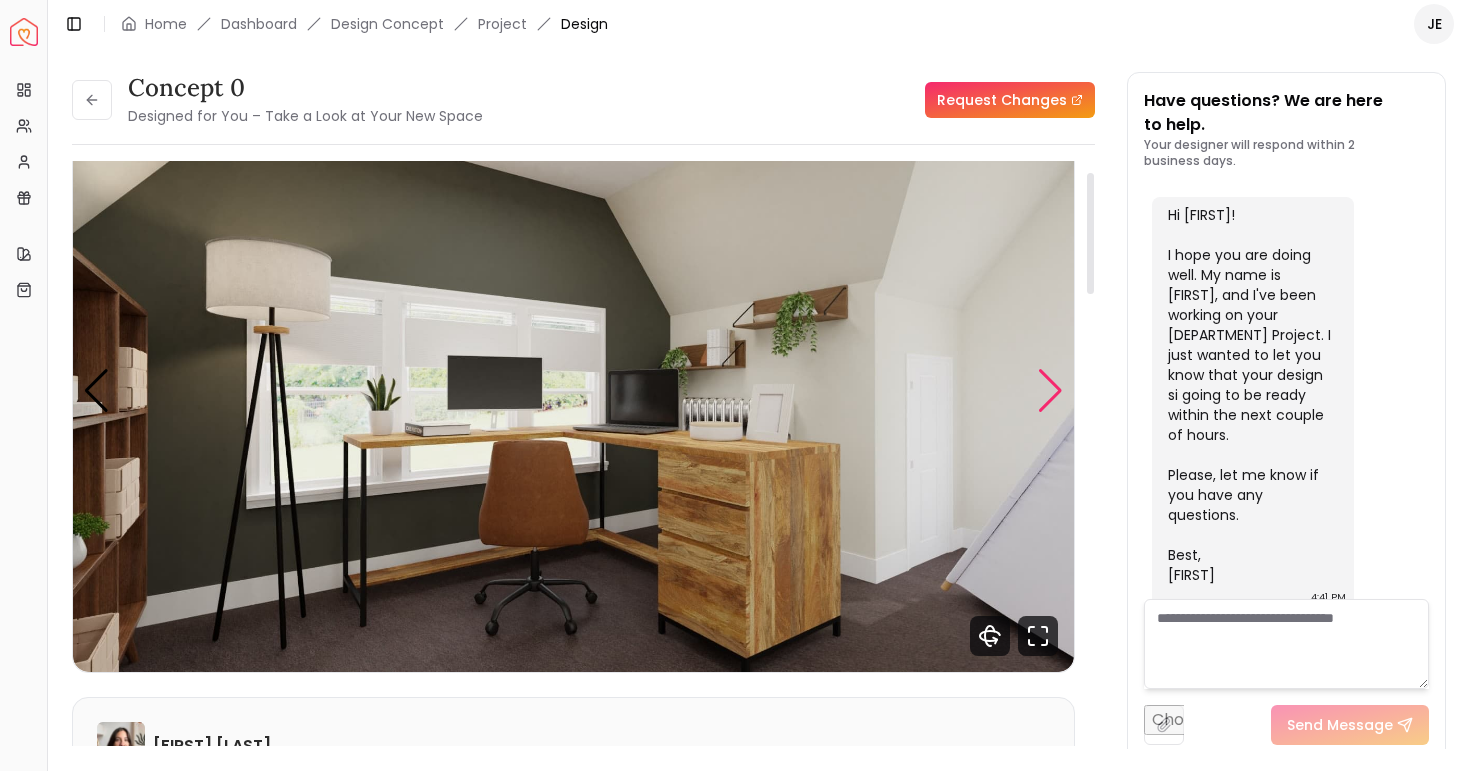 click at bounding box center [1050, 391] 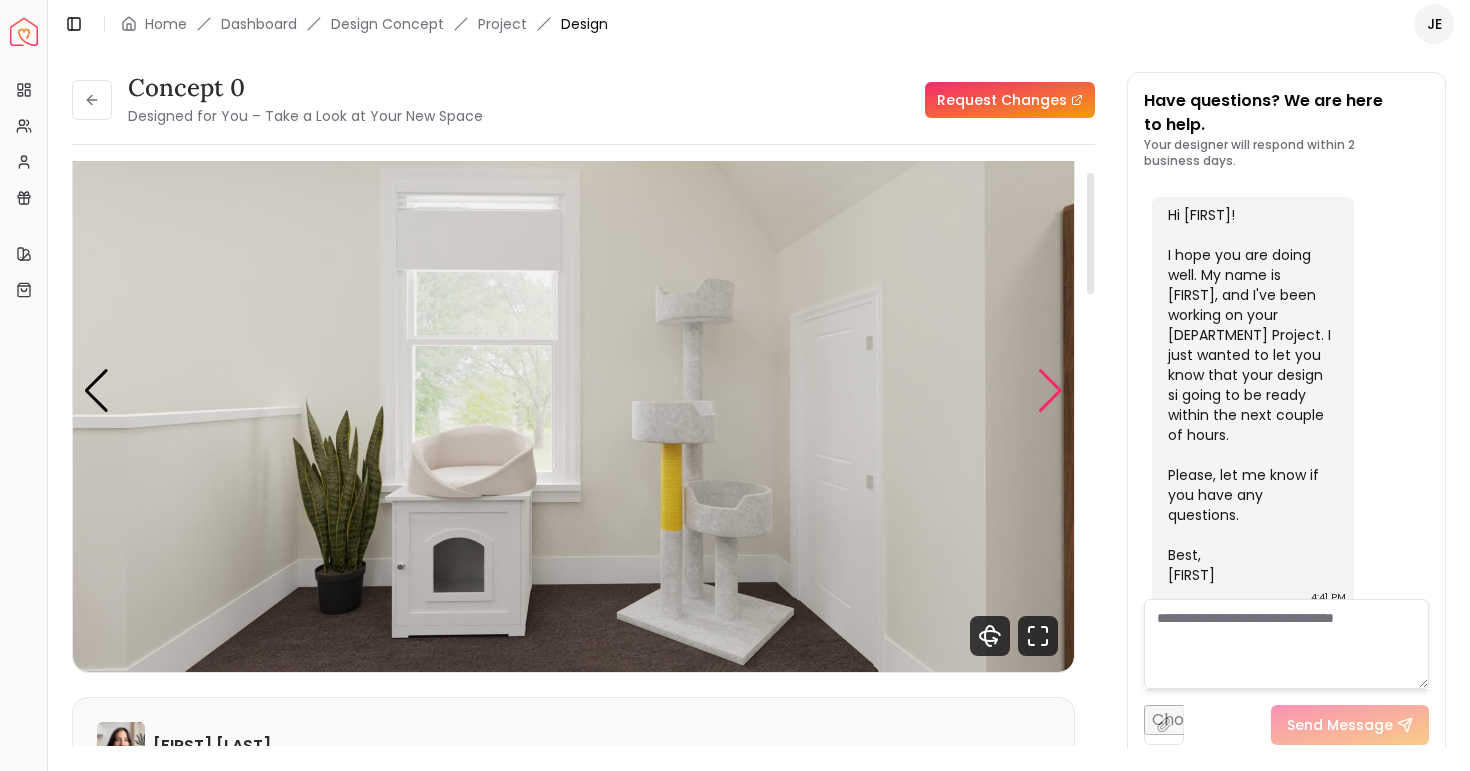 click at bounding box center (1050, 391) 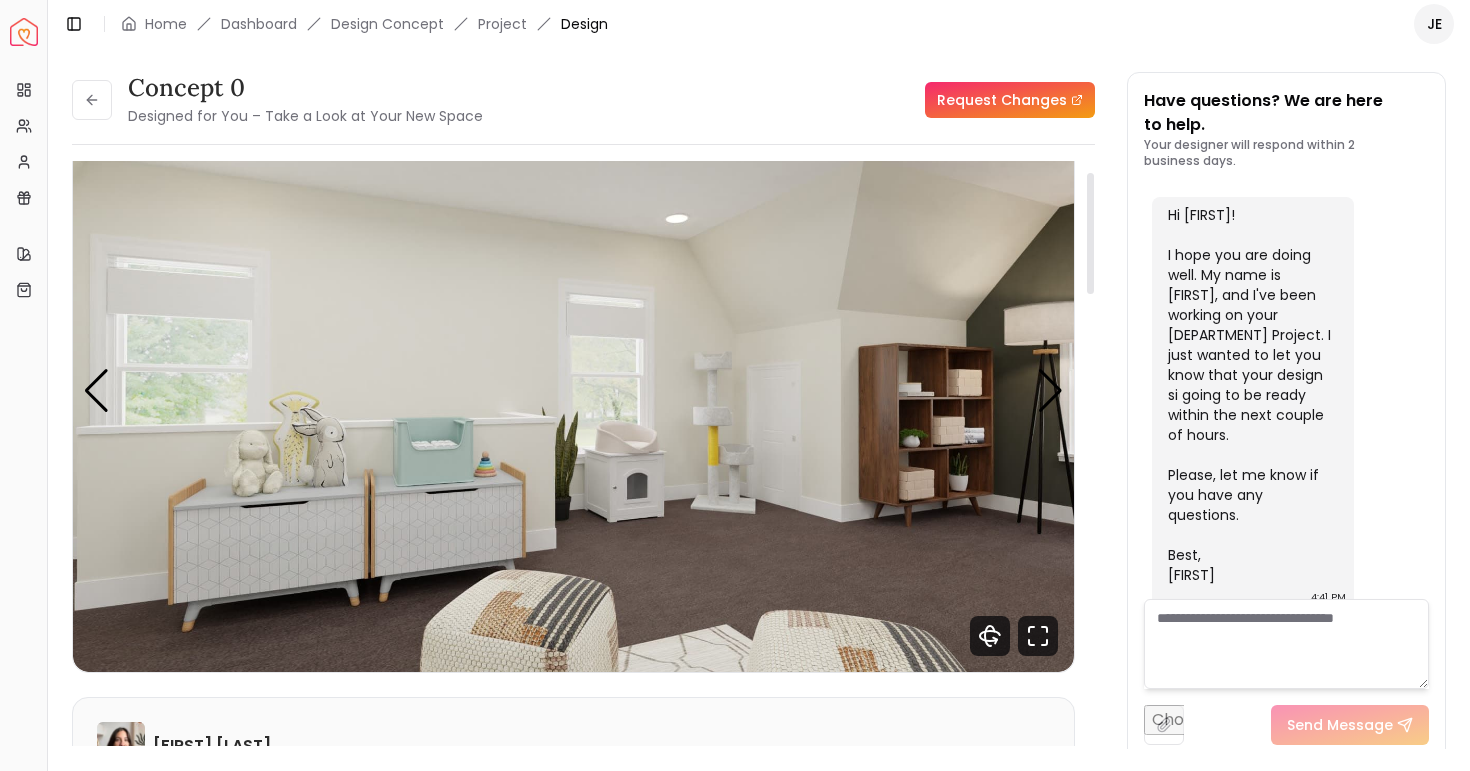 click at bounding box center [573, 390] 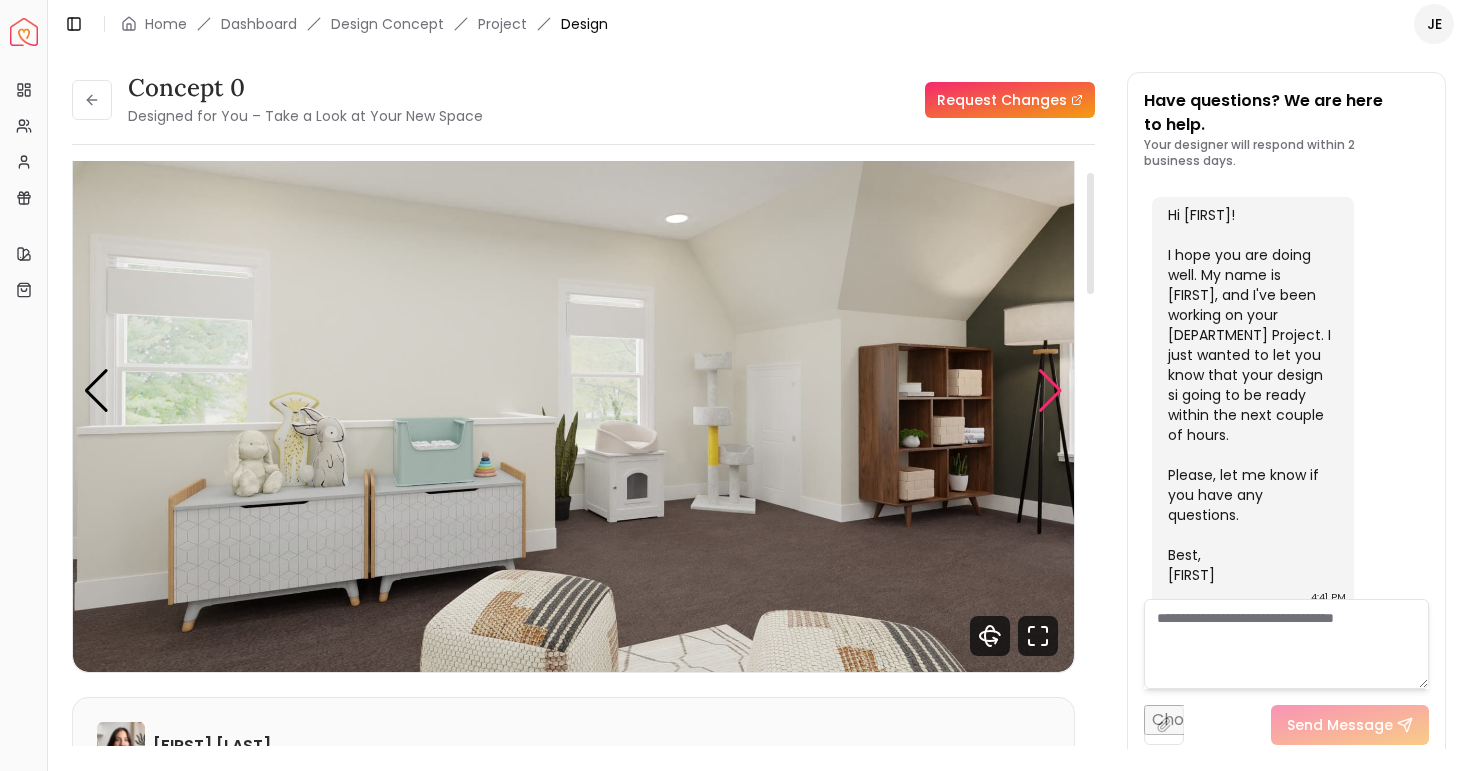 click at bounding box center (1050, 391) 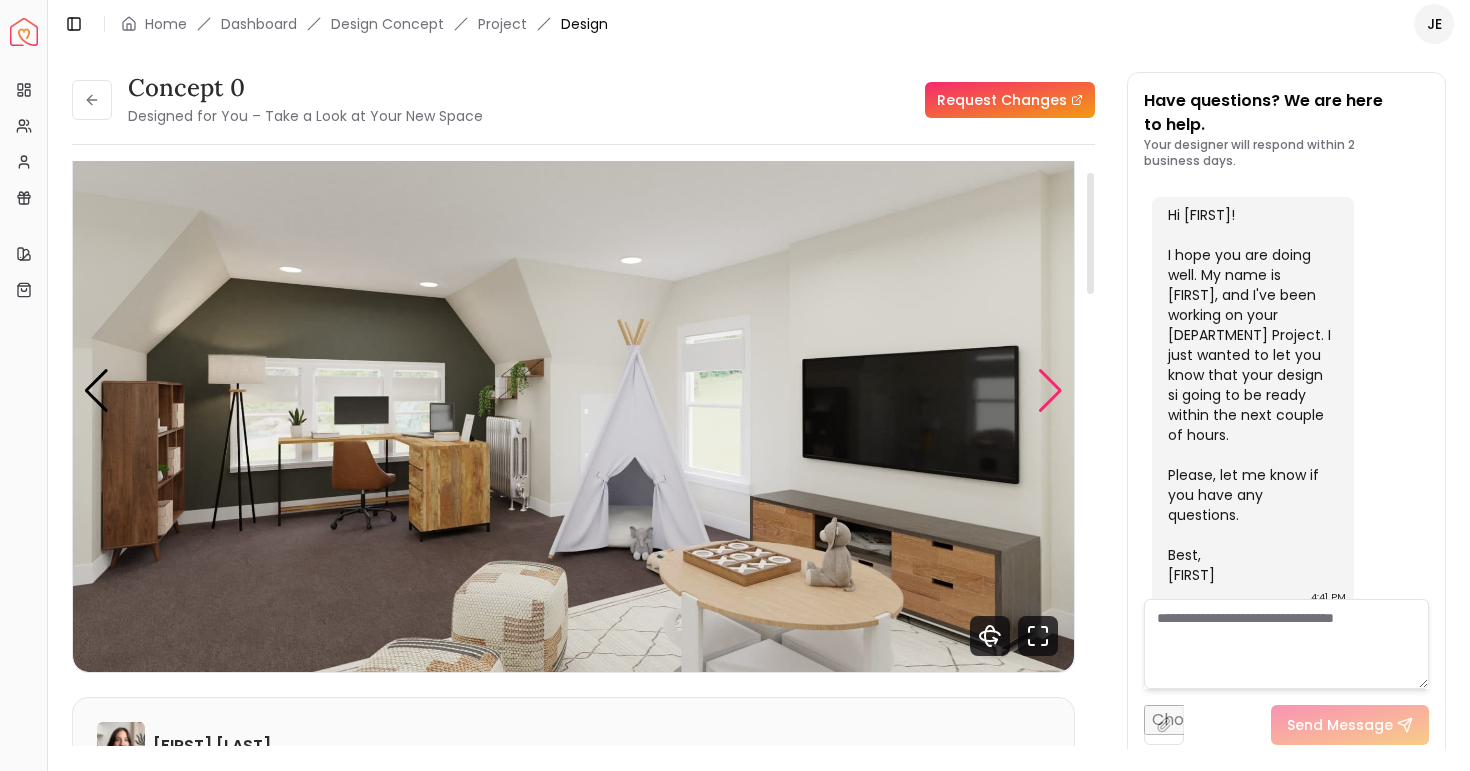 click at bounding box center (1050, 391) 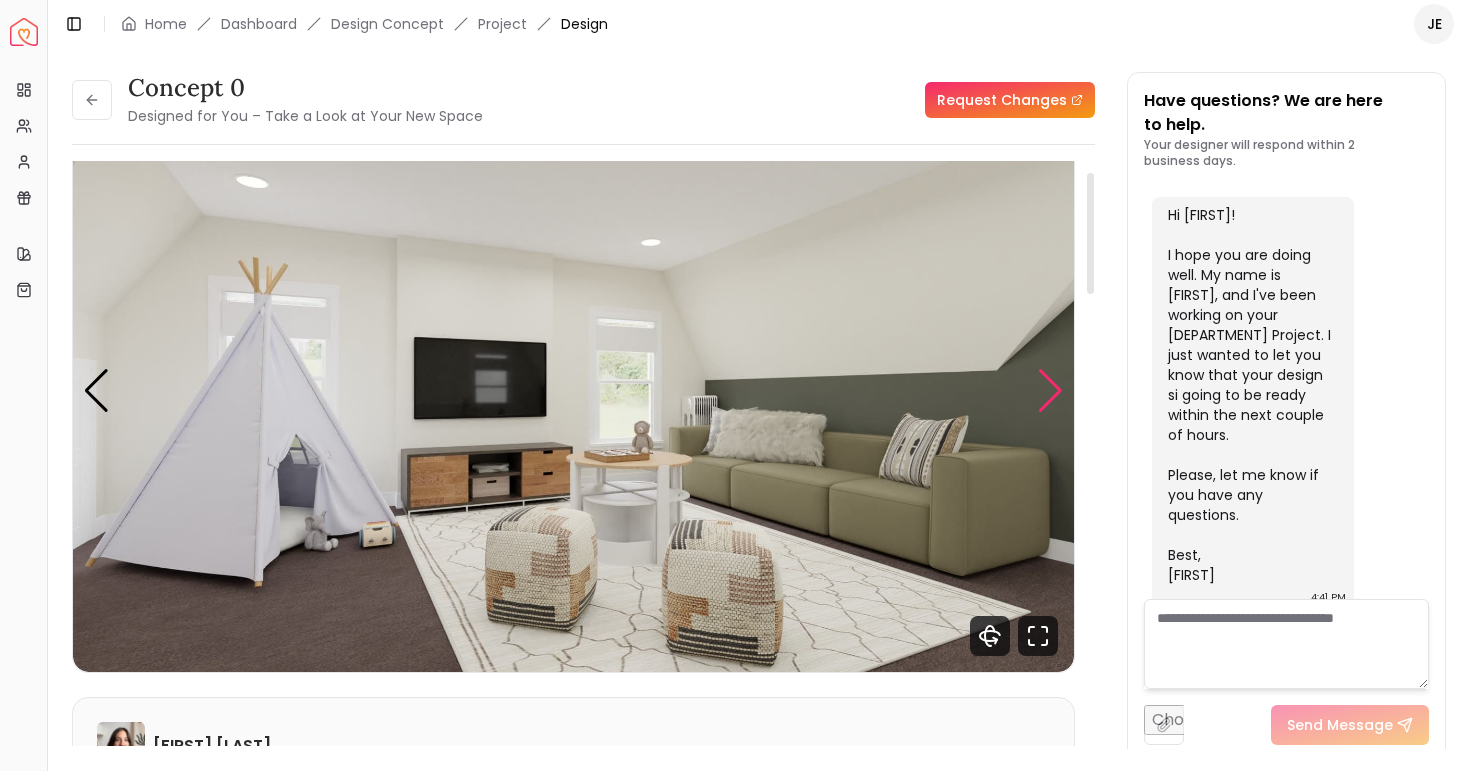 click at bounding box center [1050, 391] 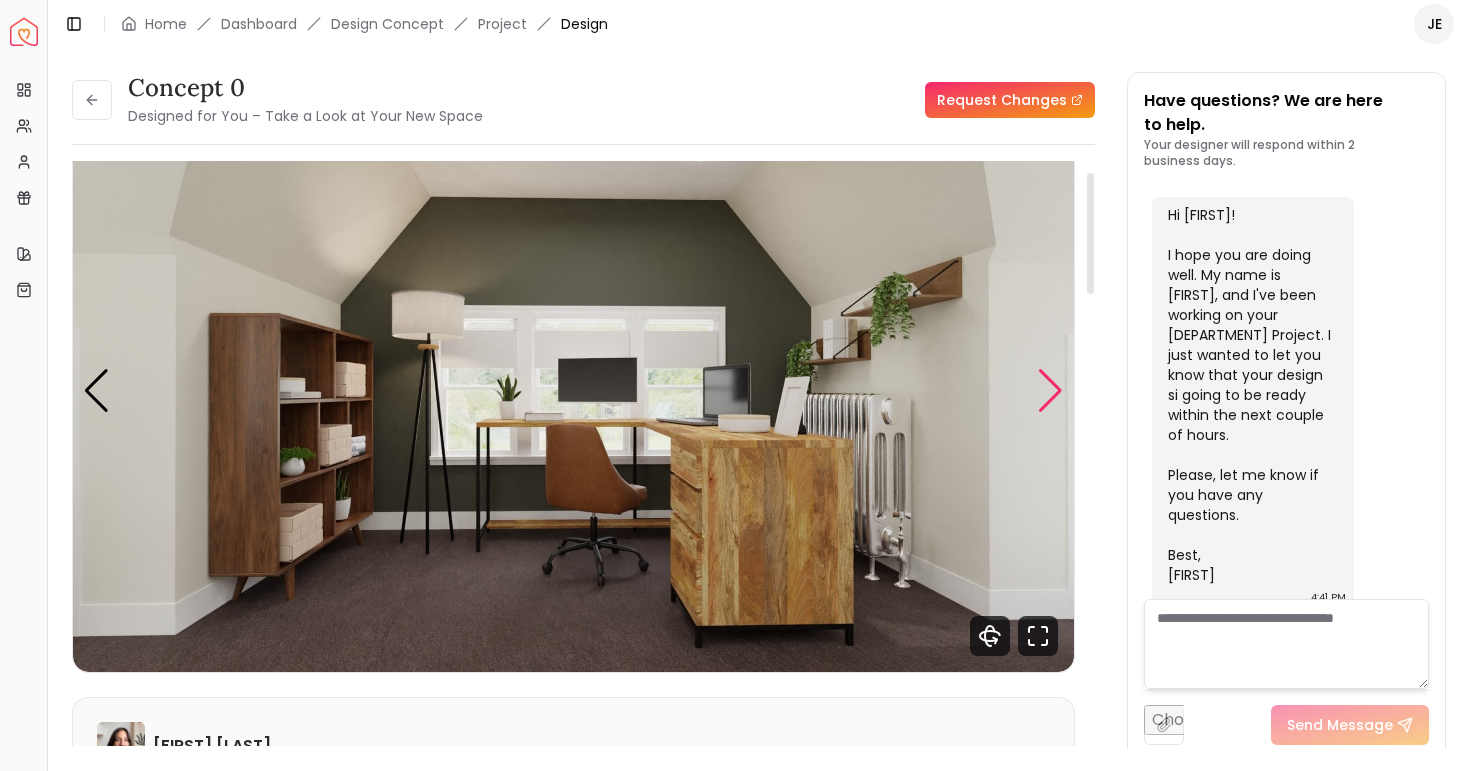 click at bounding box center (1050, 391) 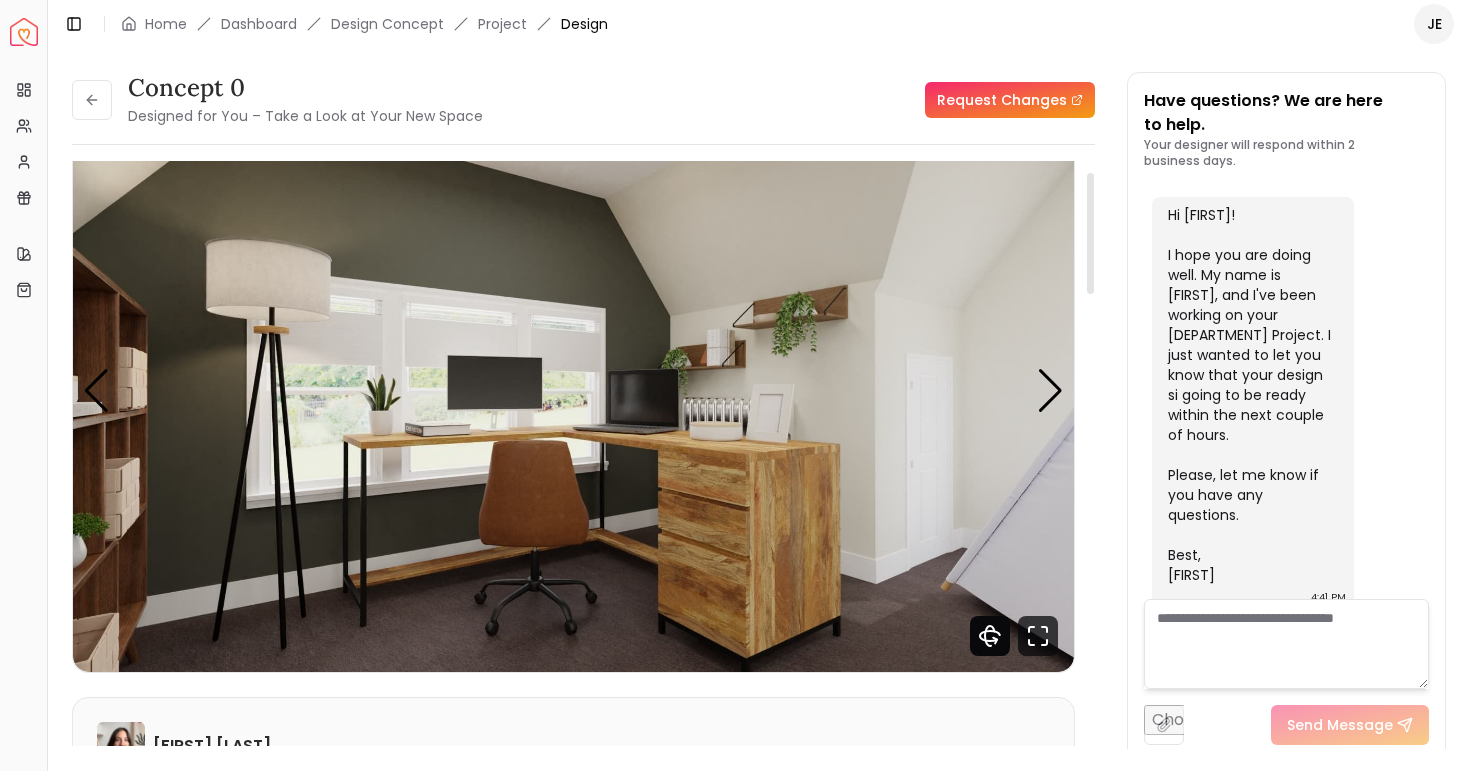click 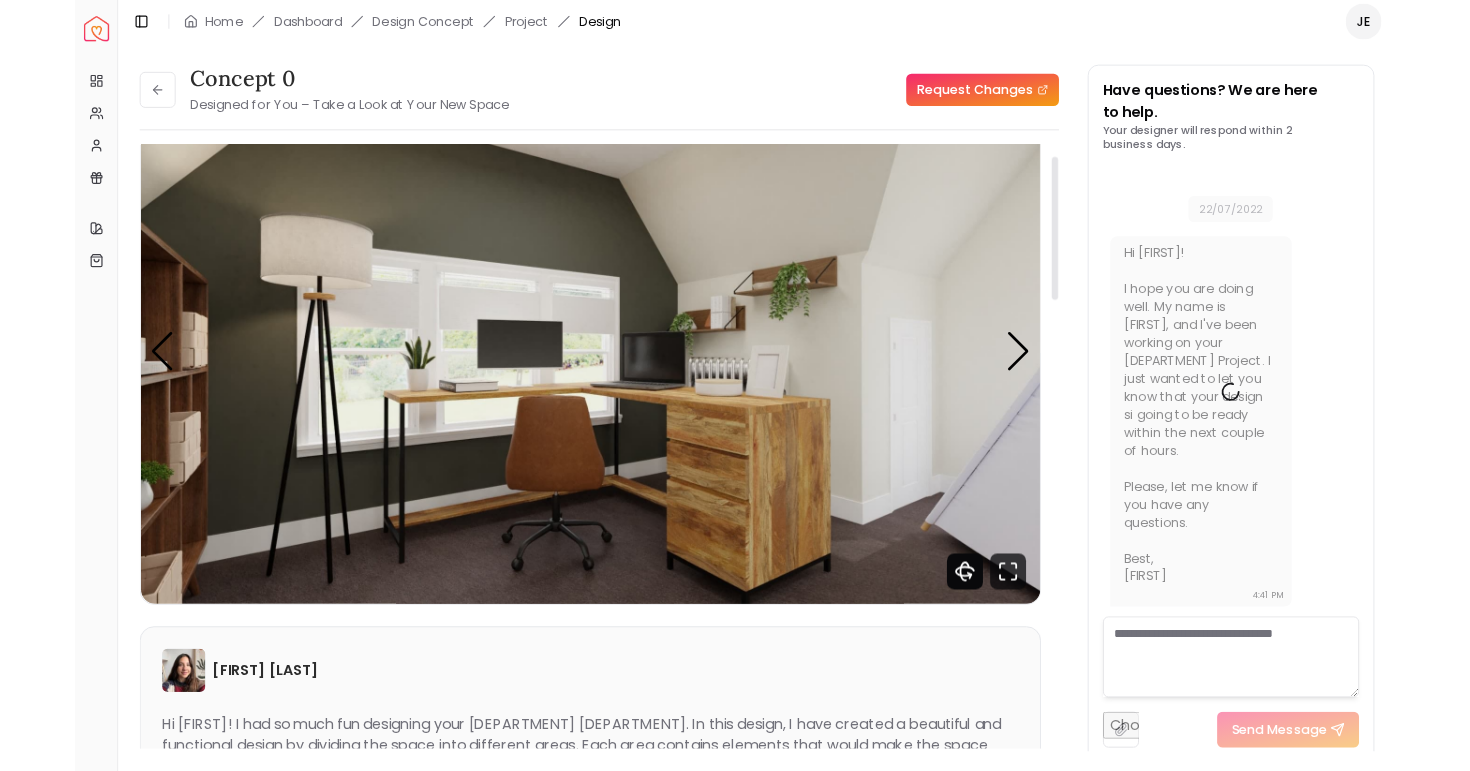 scroll, scrollTop: 0, scrollLeft: 0, axis: both 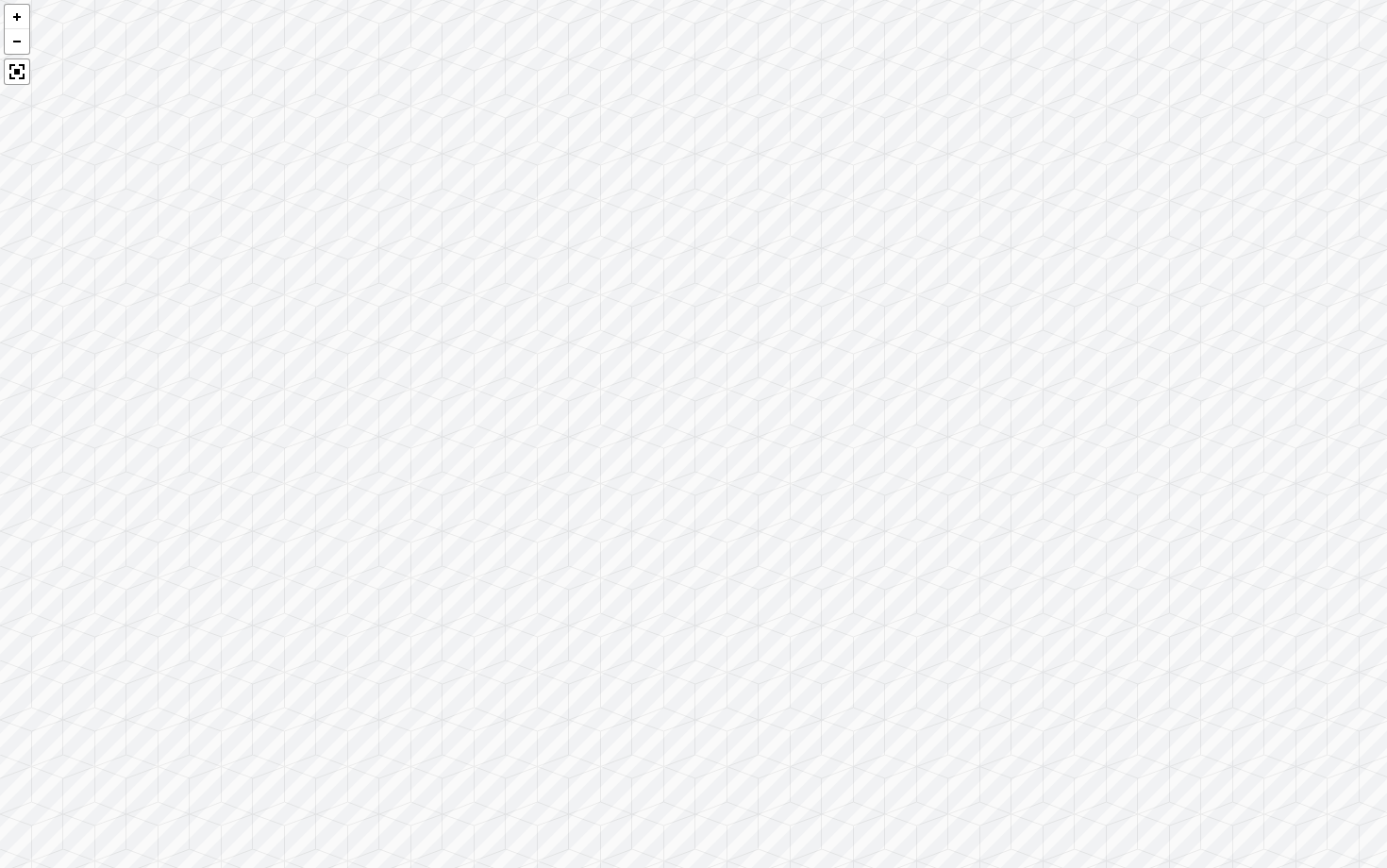 drag, startPoint x: 1032, startPoint y: 647, endPoint x: 616, endPoint y: 454, distance: 458.59023 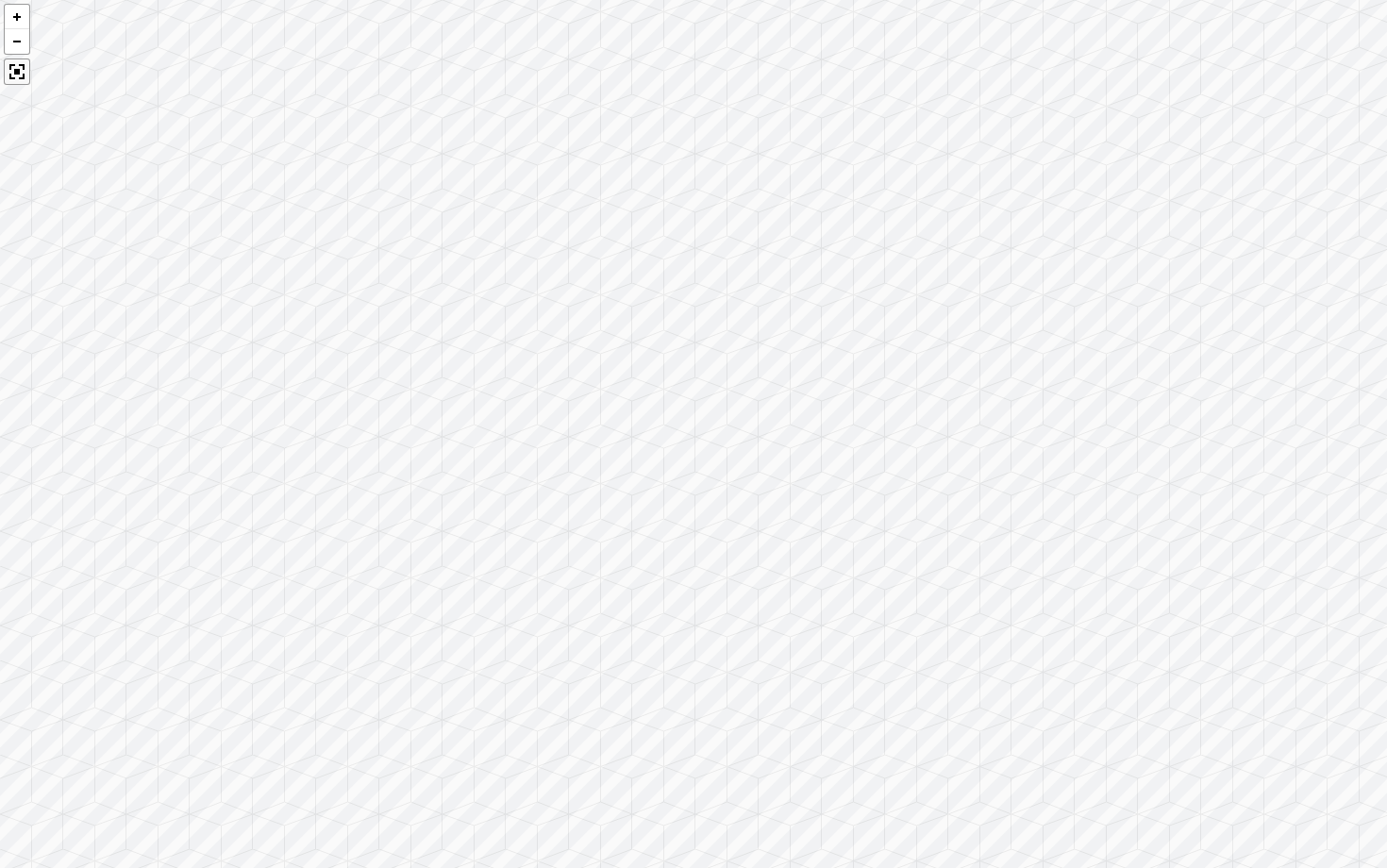 click at bounding box center (17, 72) 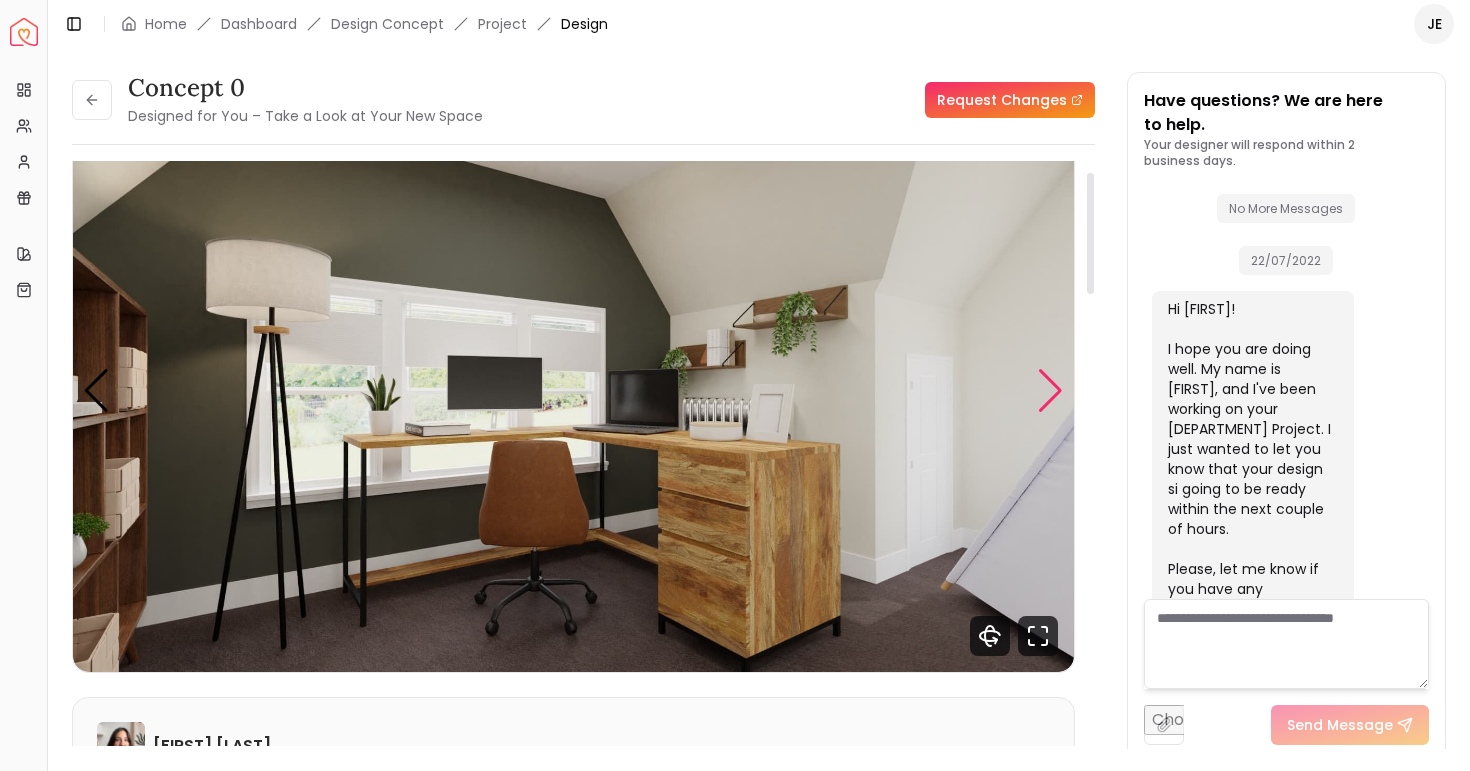 click at bounding box center (1050, 391) 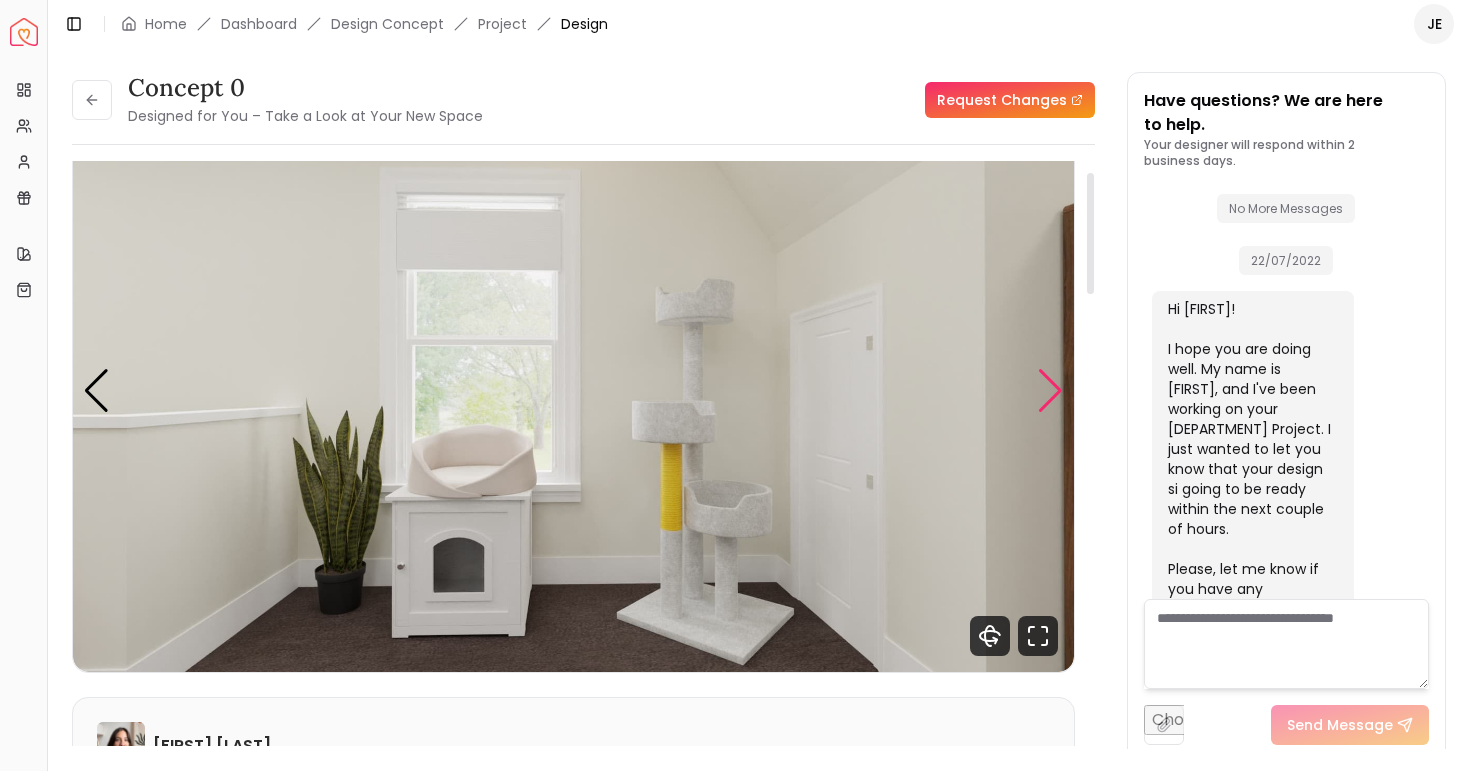 click at bounding box center [1050, 391] 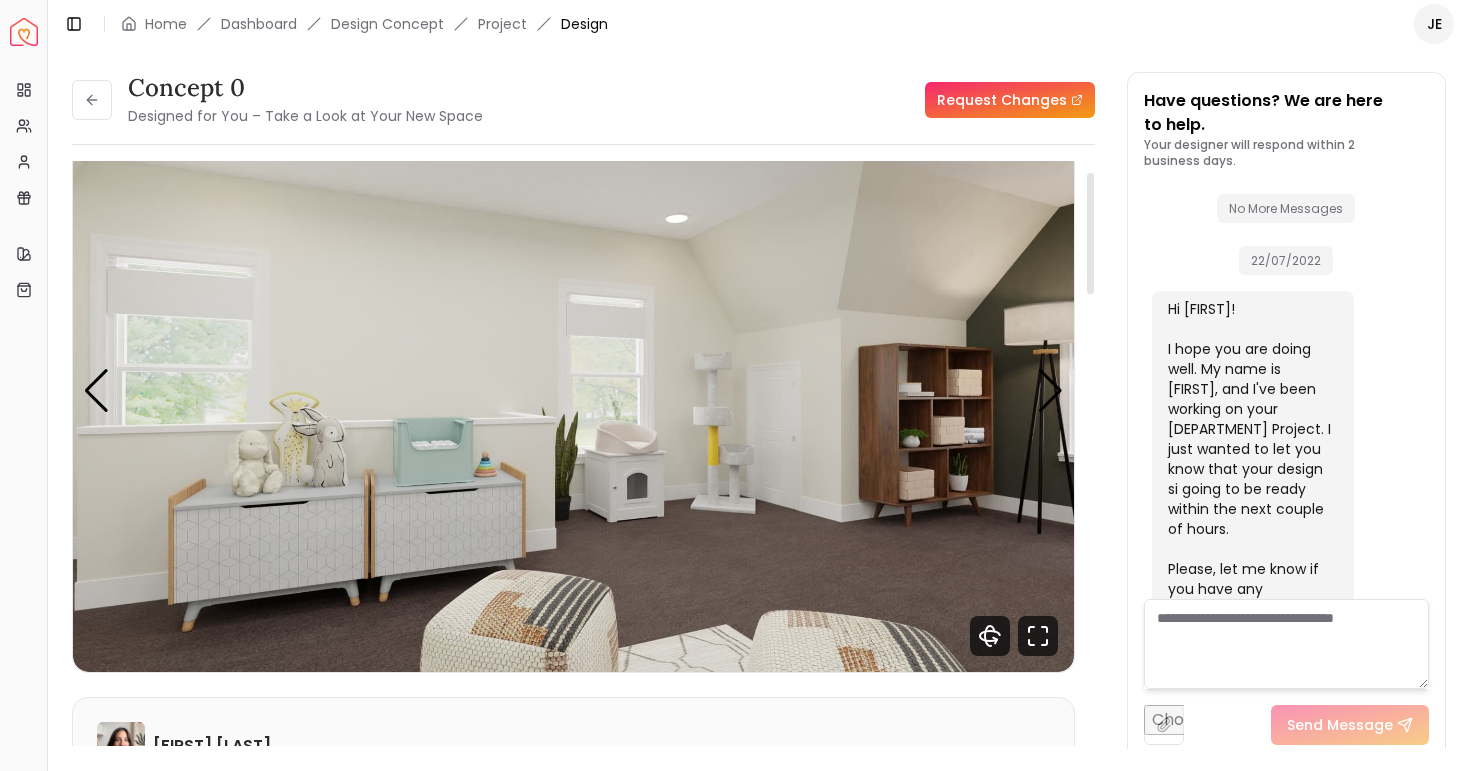 click at bounding box center [573, 390] 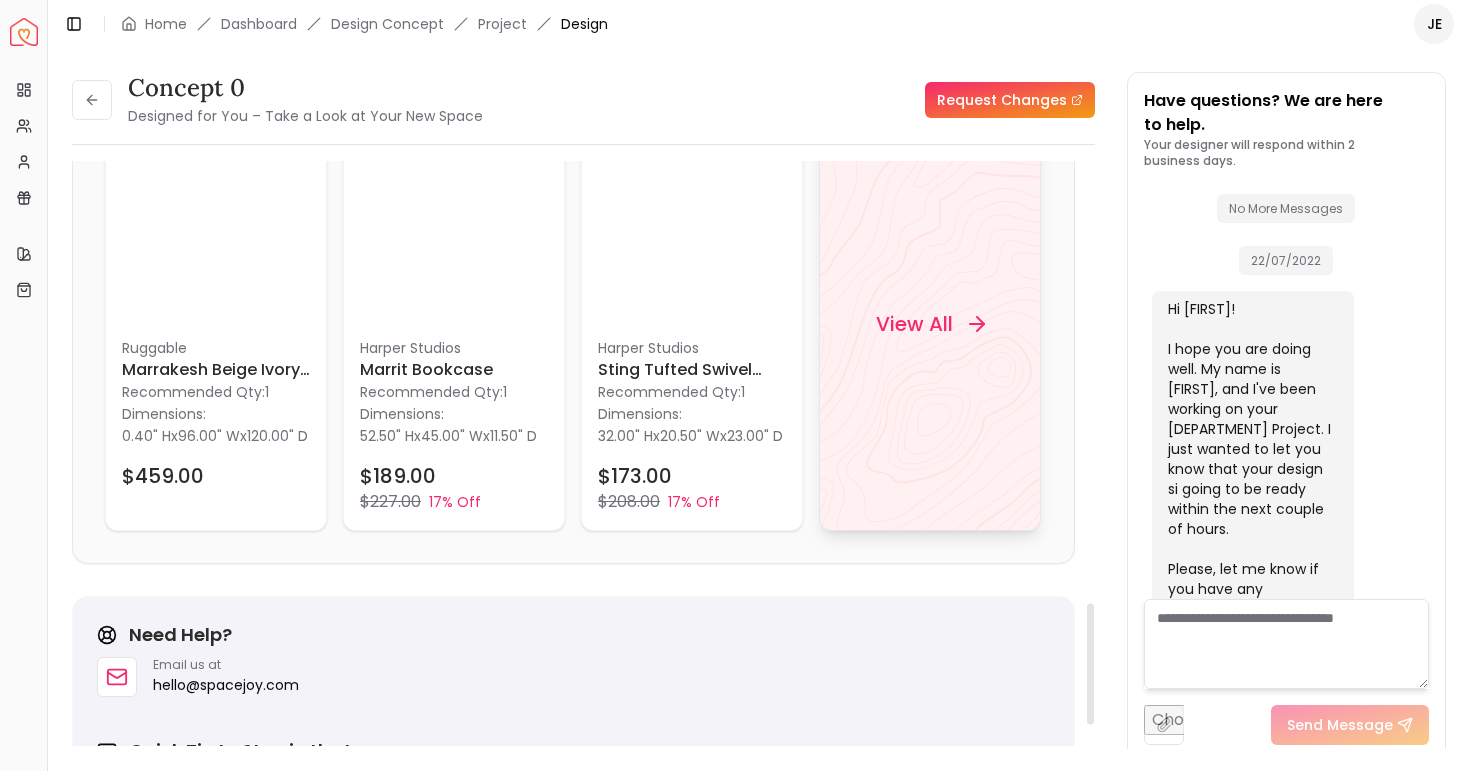 scroll, scrollTop: 2134, scrollLeft: 0, axis: vertical 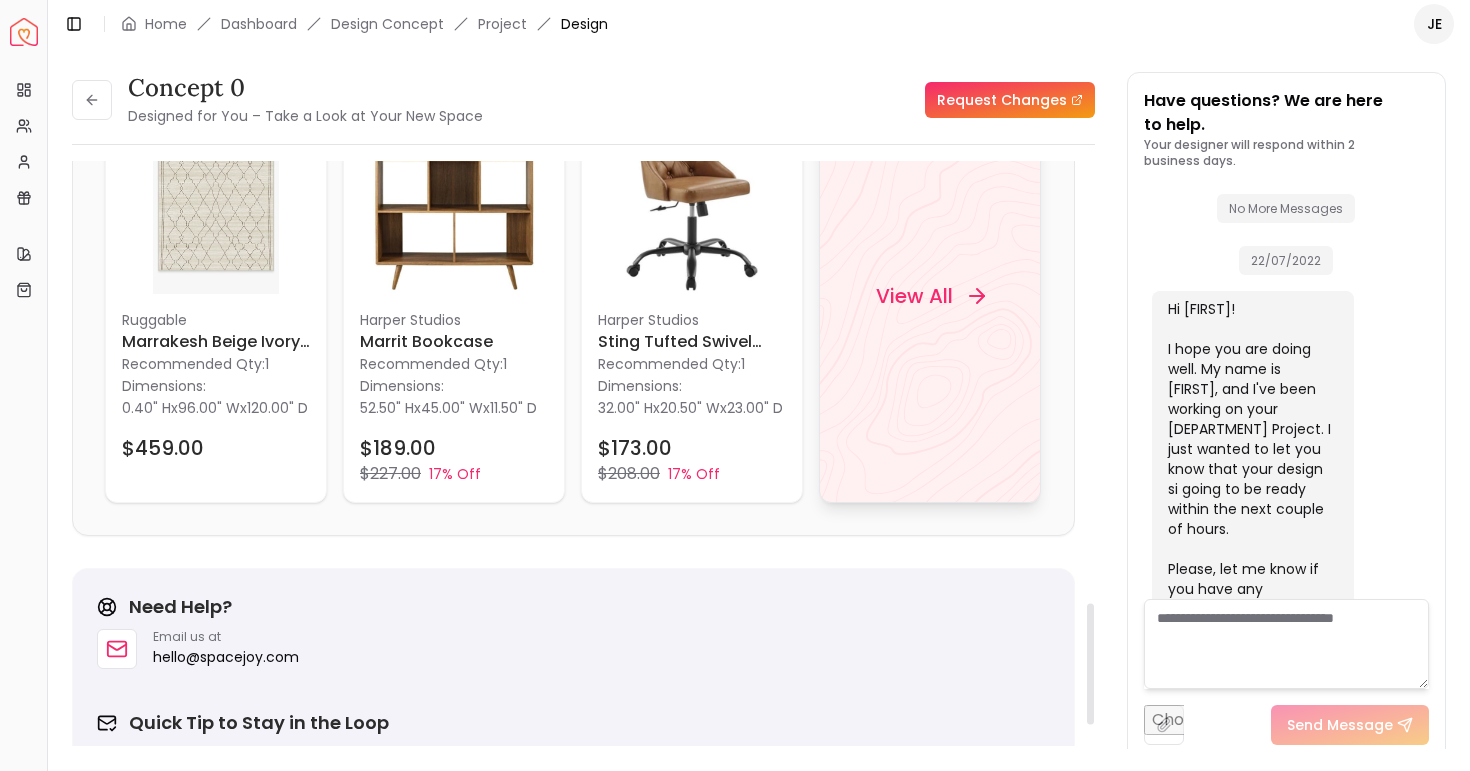 click on "View All" at bounding box center [930, 296] 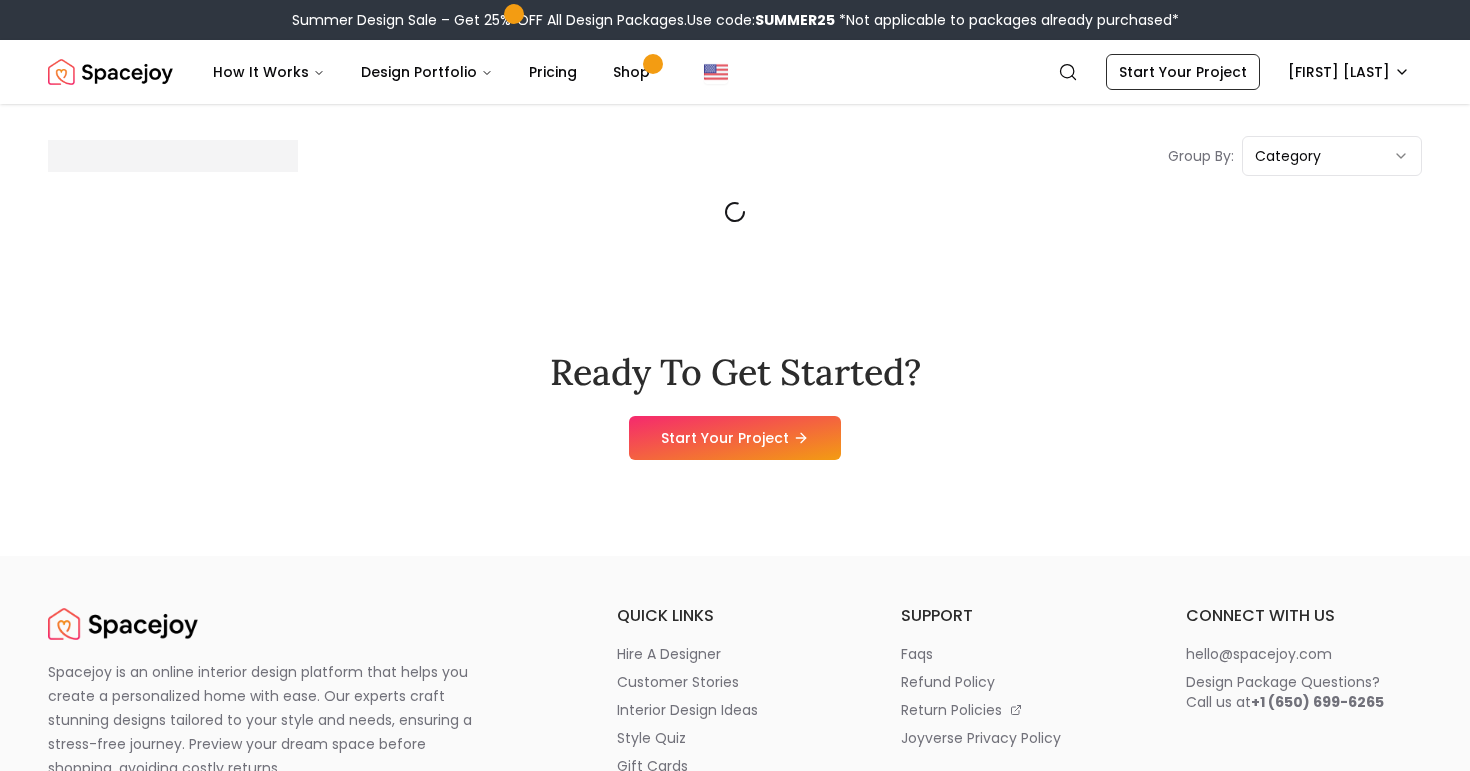 scroll, scrollTop: 0, scrollLeft: 0, axis: both 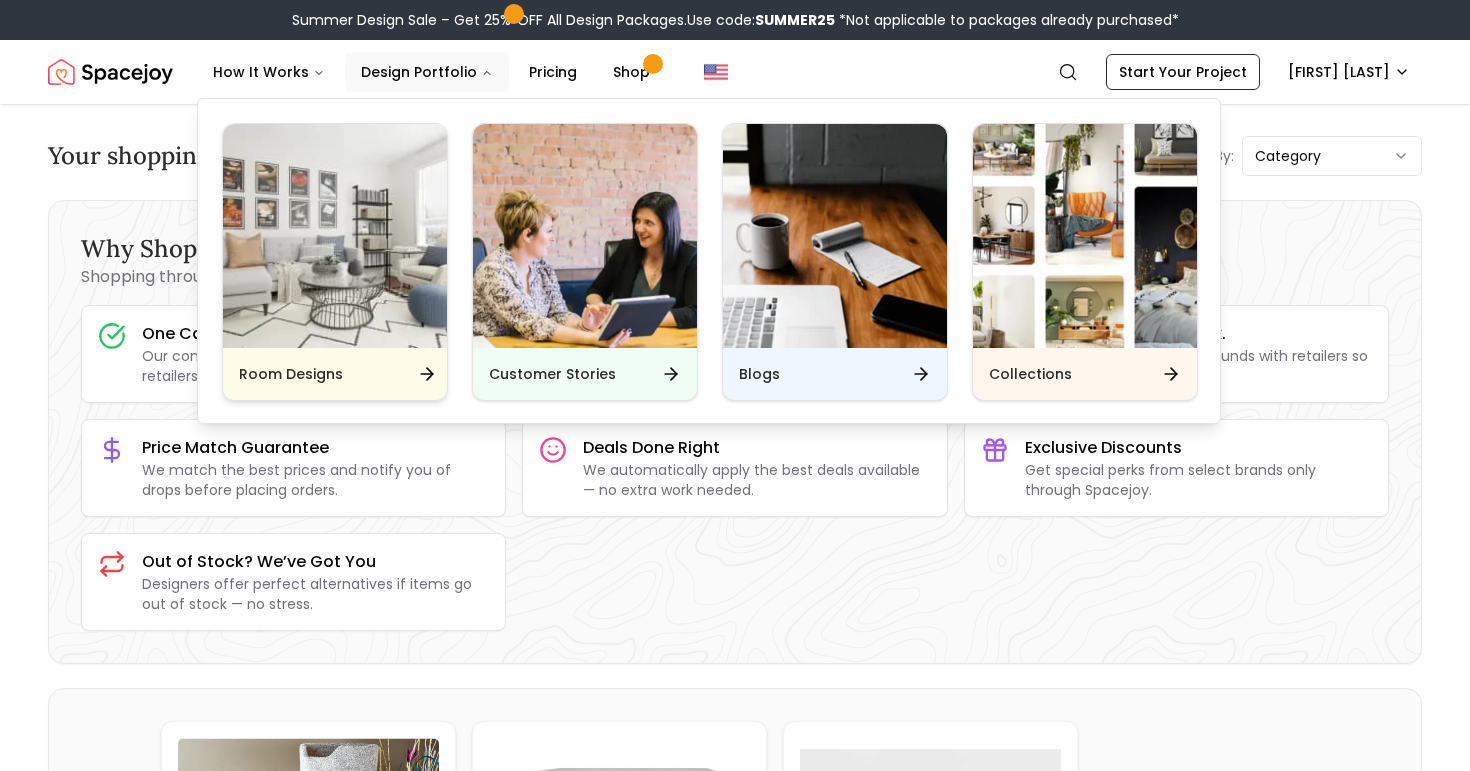 click at bounding box center (335, 236) 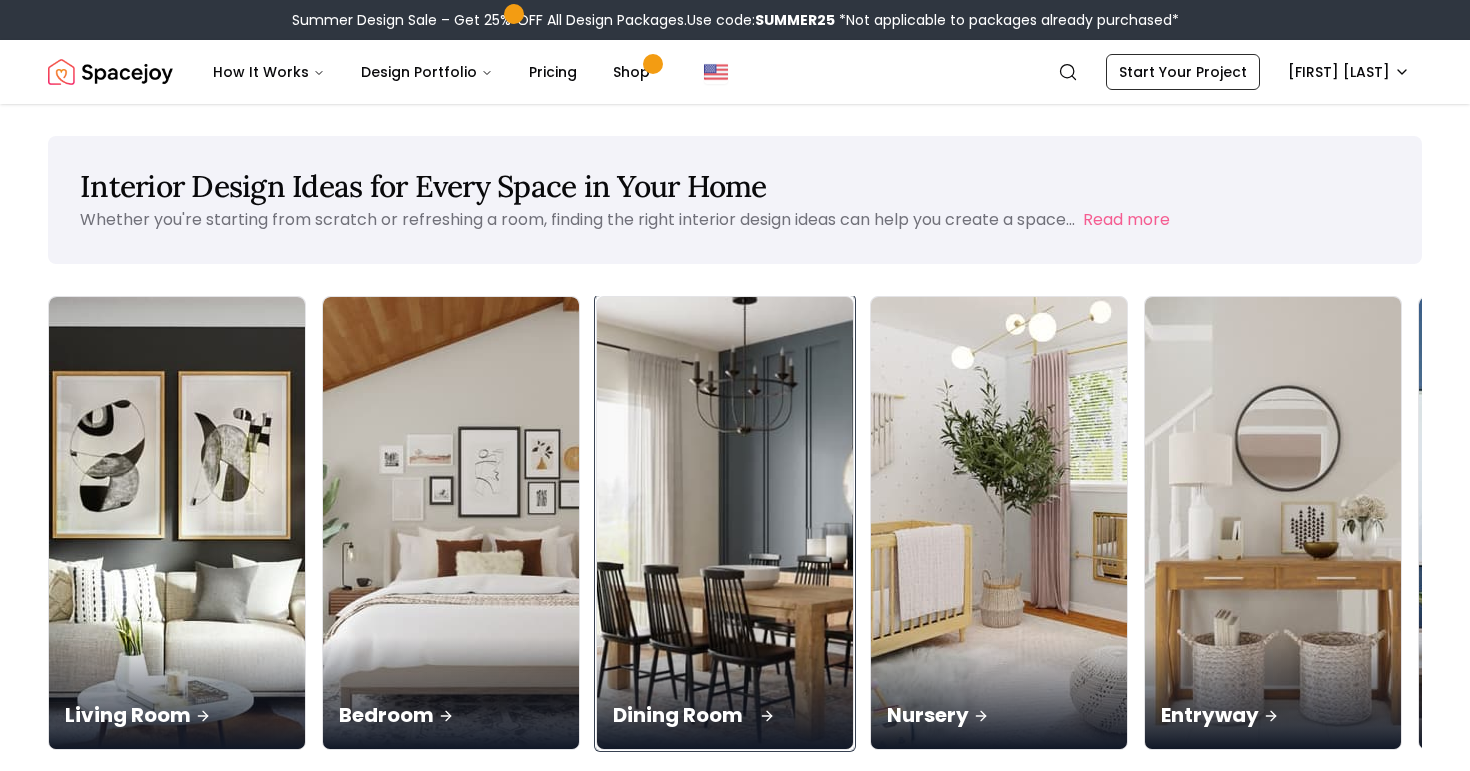 click on "Dining Room" at bounding box center (725, 693) 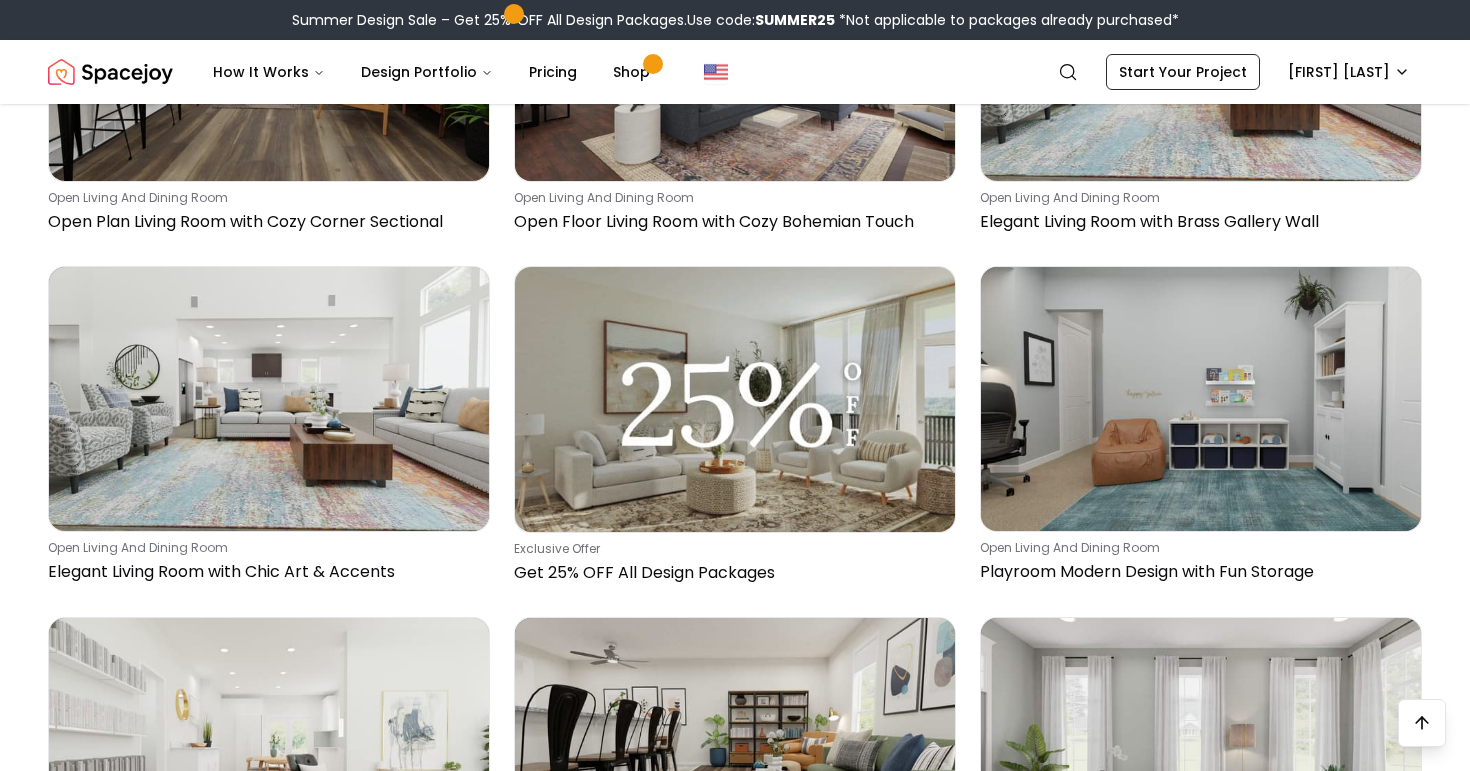 scroll, scrollTop: 1764, scrollLeft: 0, axis: vertical 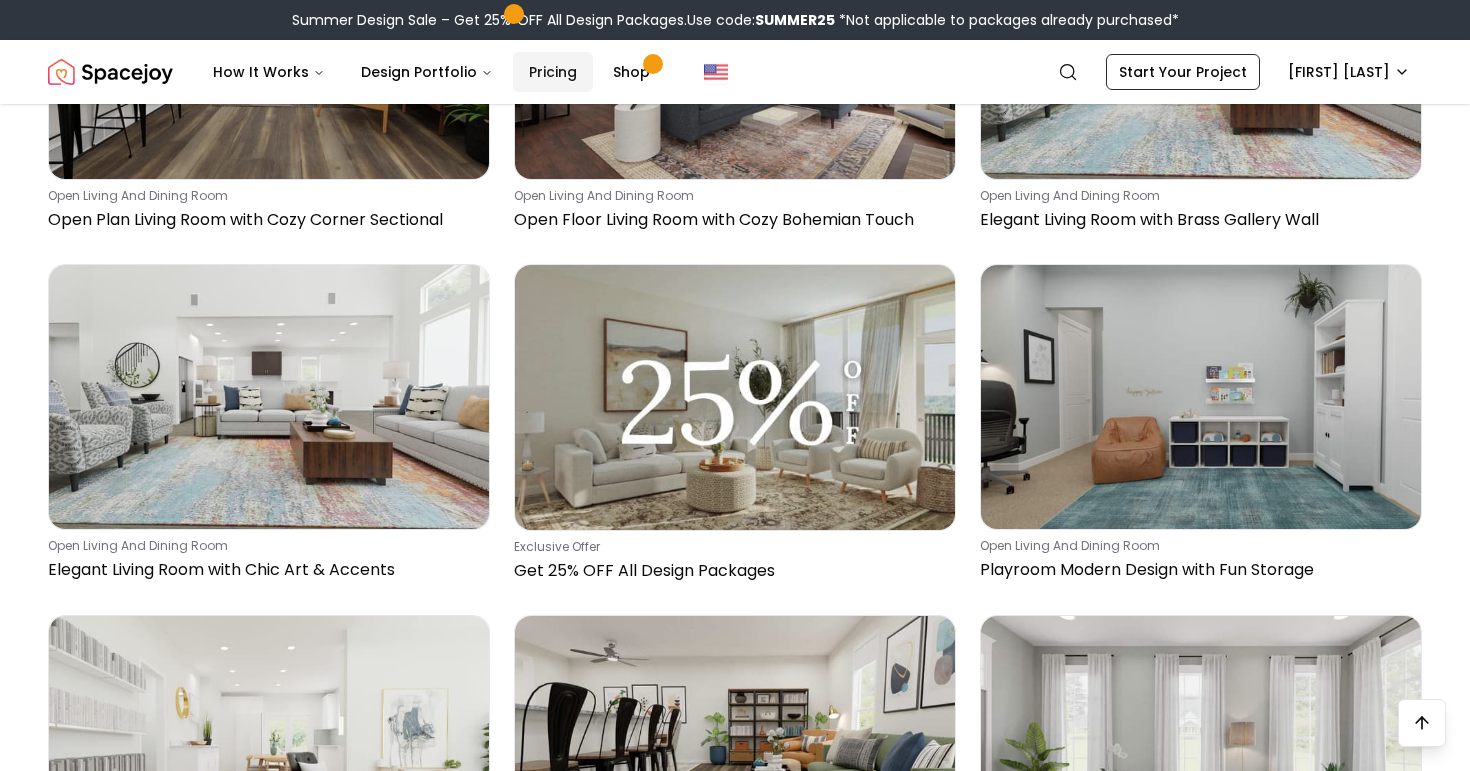 click on "Pricing" at bounding box center (553, 72) 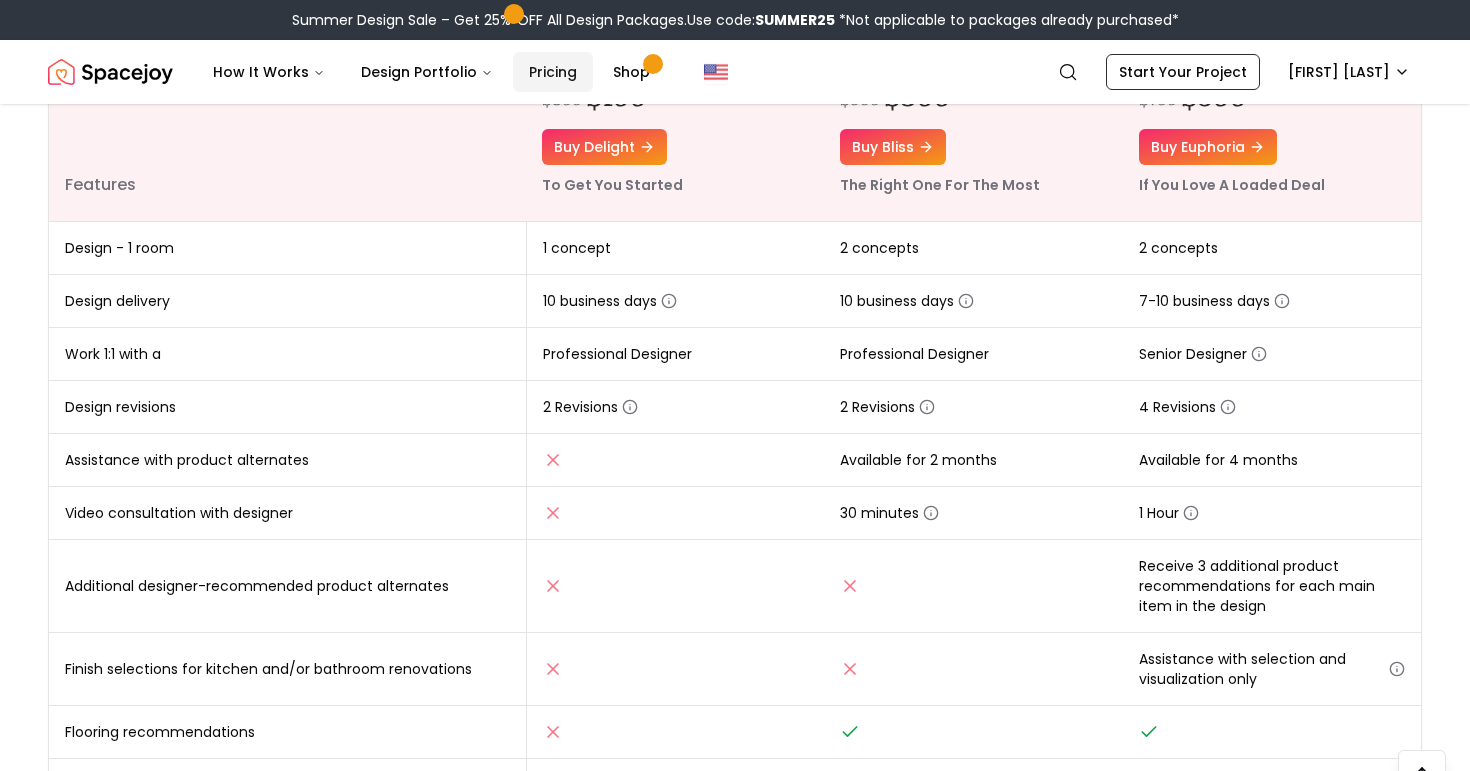 scroll, scrollTop: 0, scrollLeft: 0, axis: both 